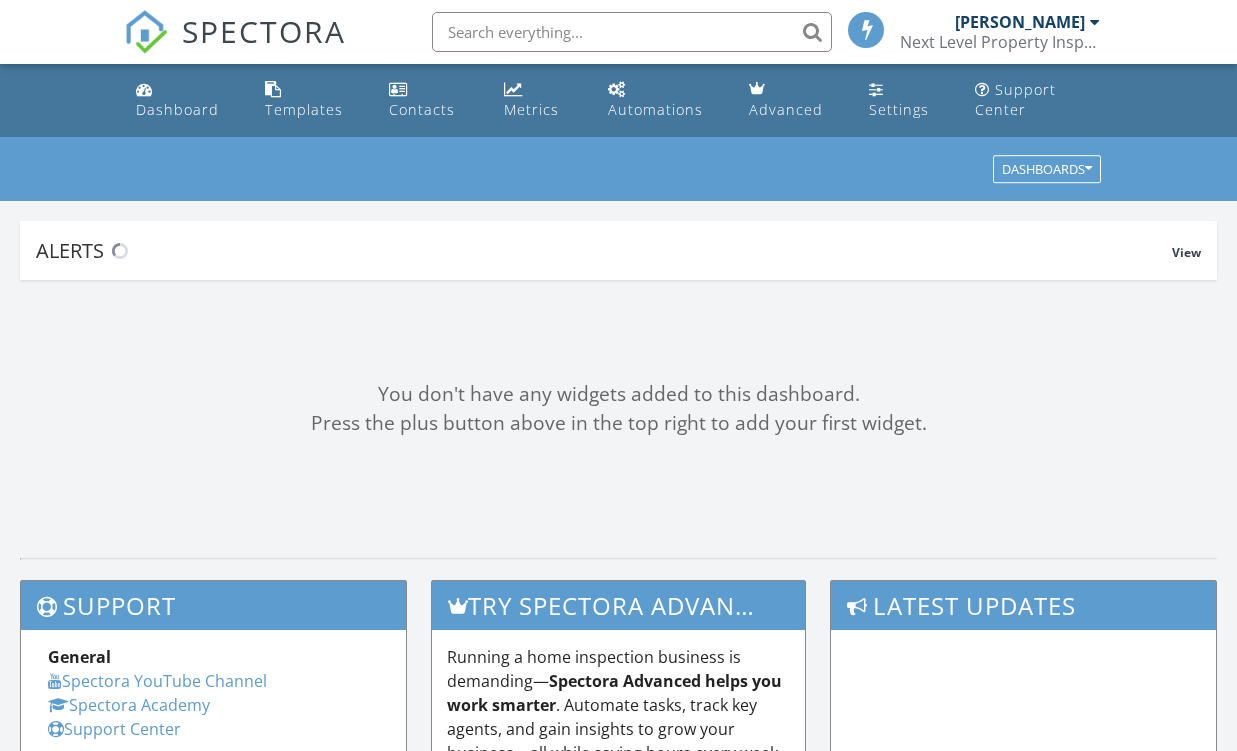 scroll, scrollTop: 0, scrollLeft: 0, axis: both 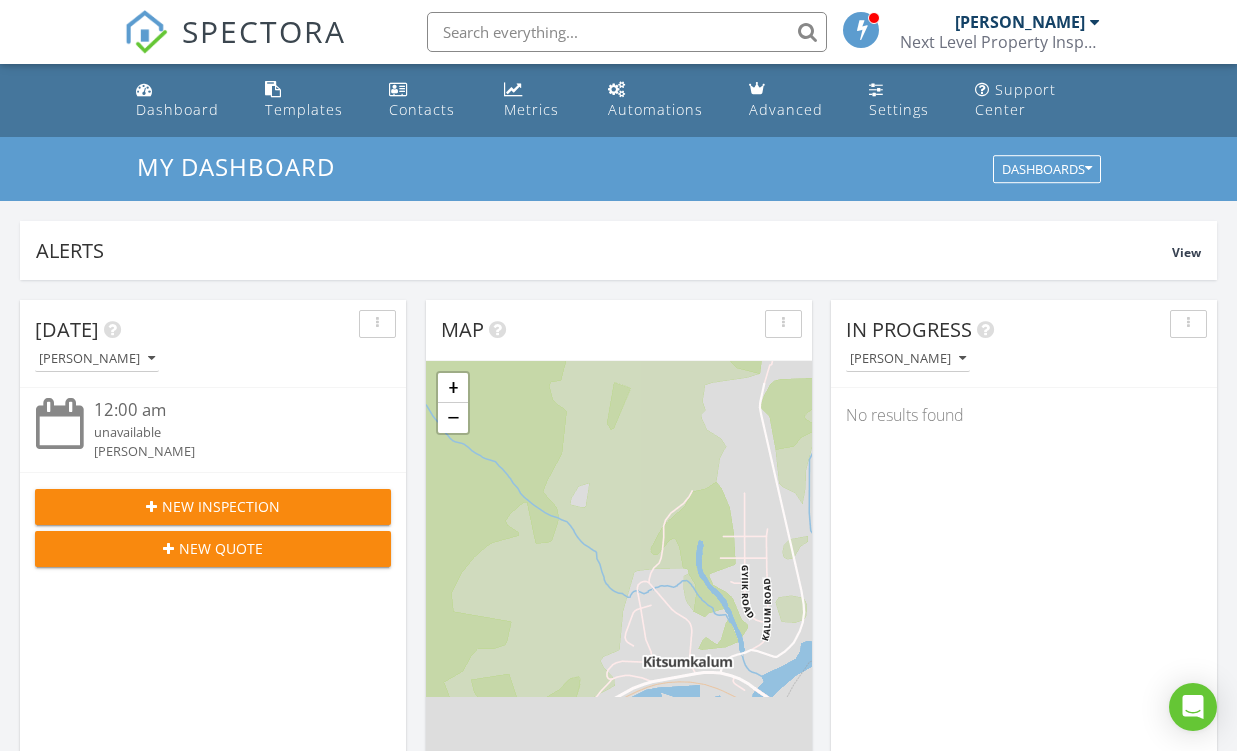 click on "New Inspection" at bounding box center [221, 506] 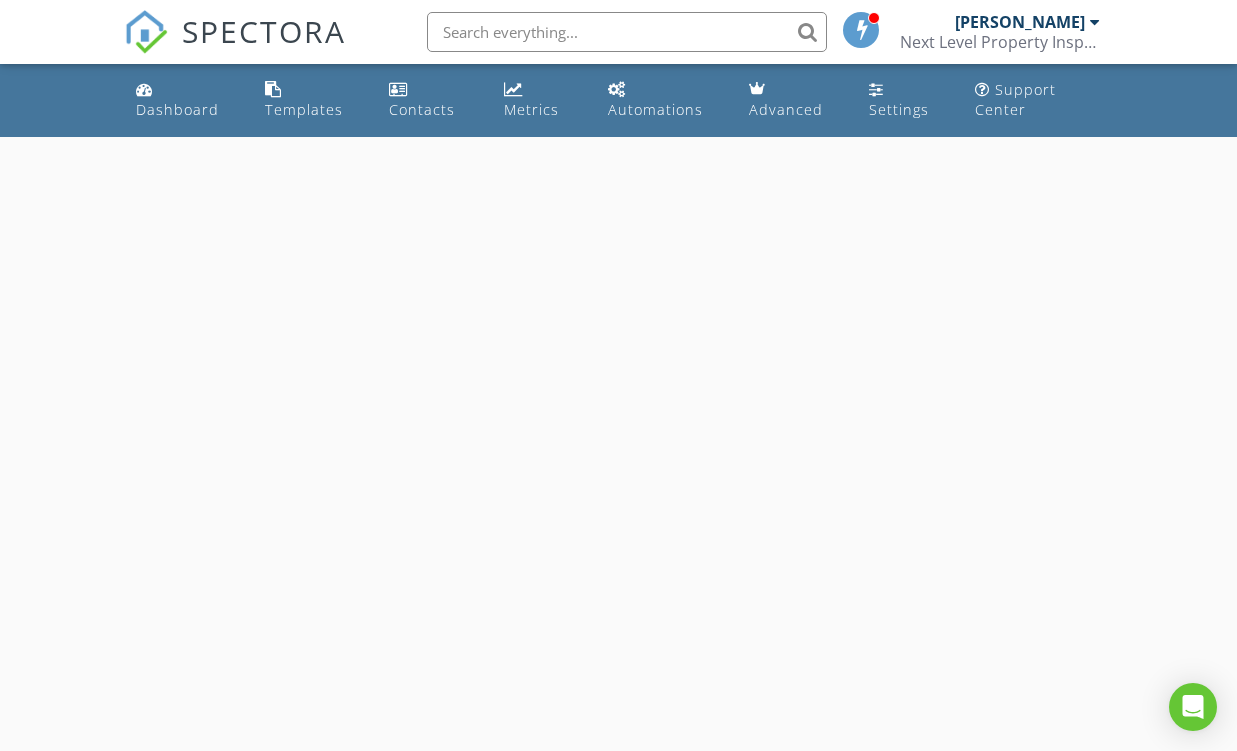 scroll, scrollTop: 0, scrollLeft: 0, axis: both 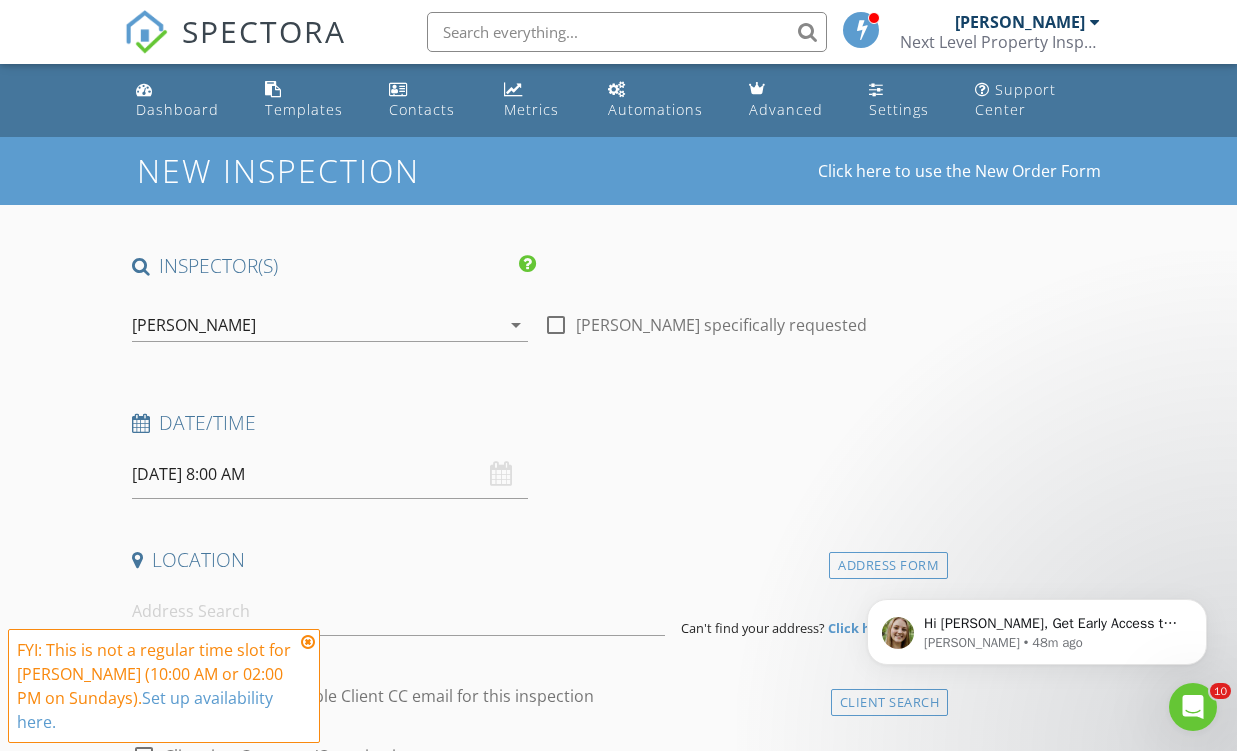click on "07/13/2025 8:00 AM" at bounding box center (330, 474) 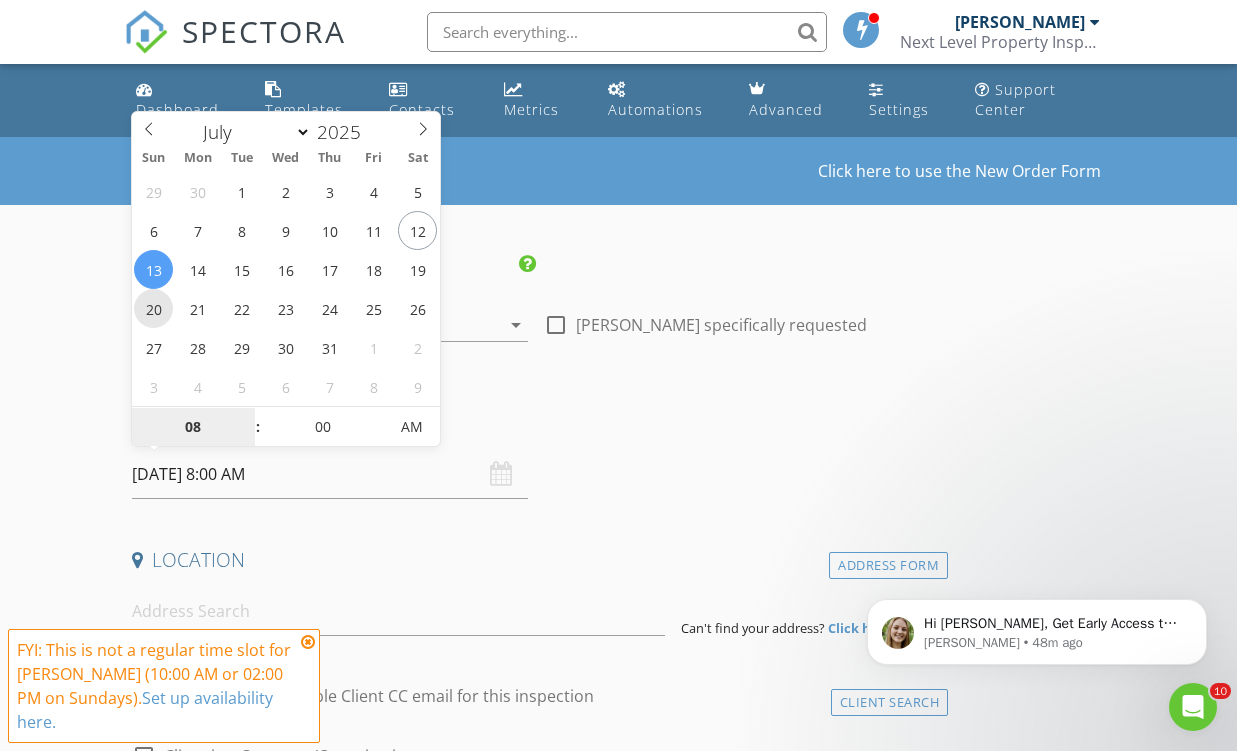 type on "07/20/2025 8:00 AM" 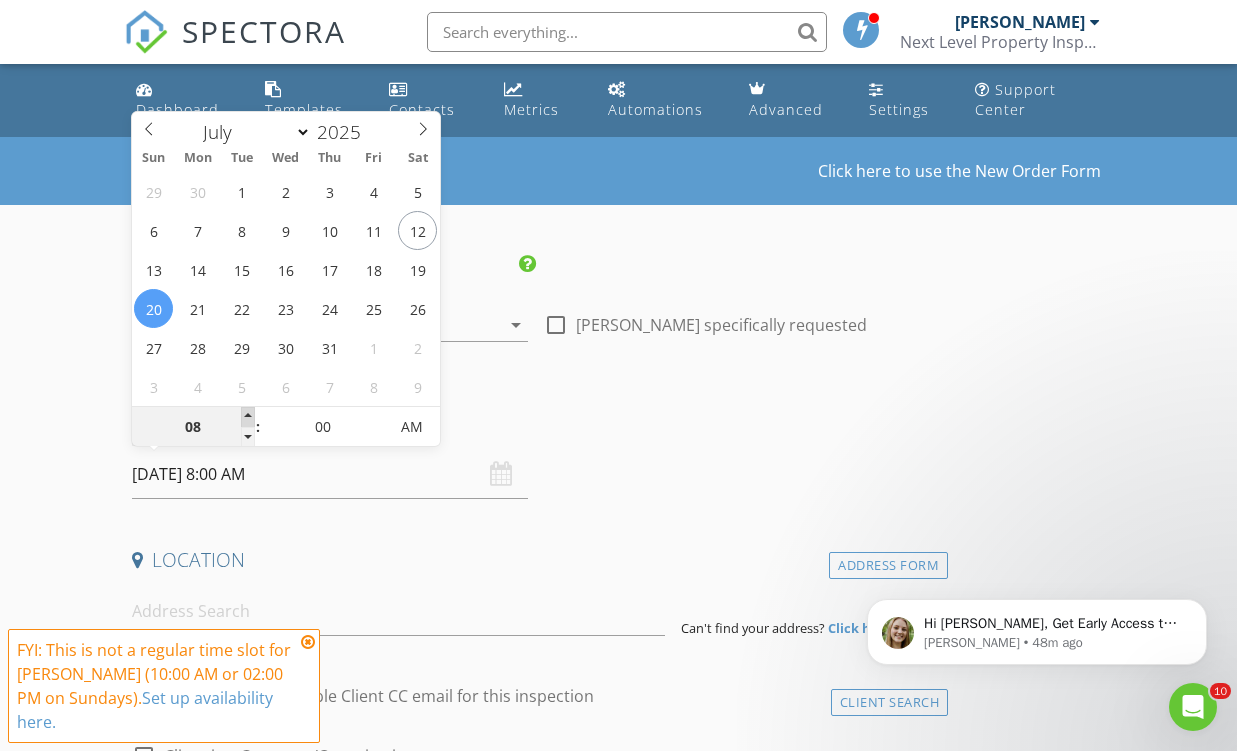 type on "09" 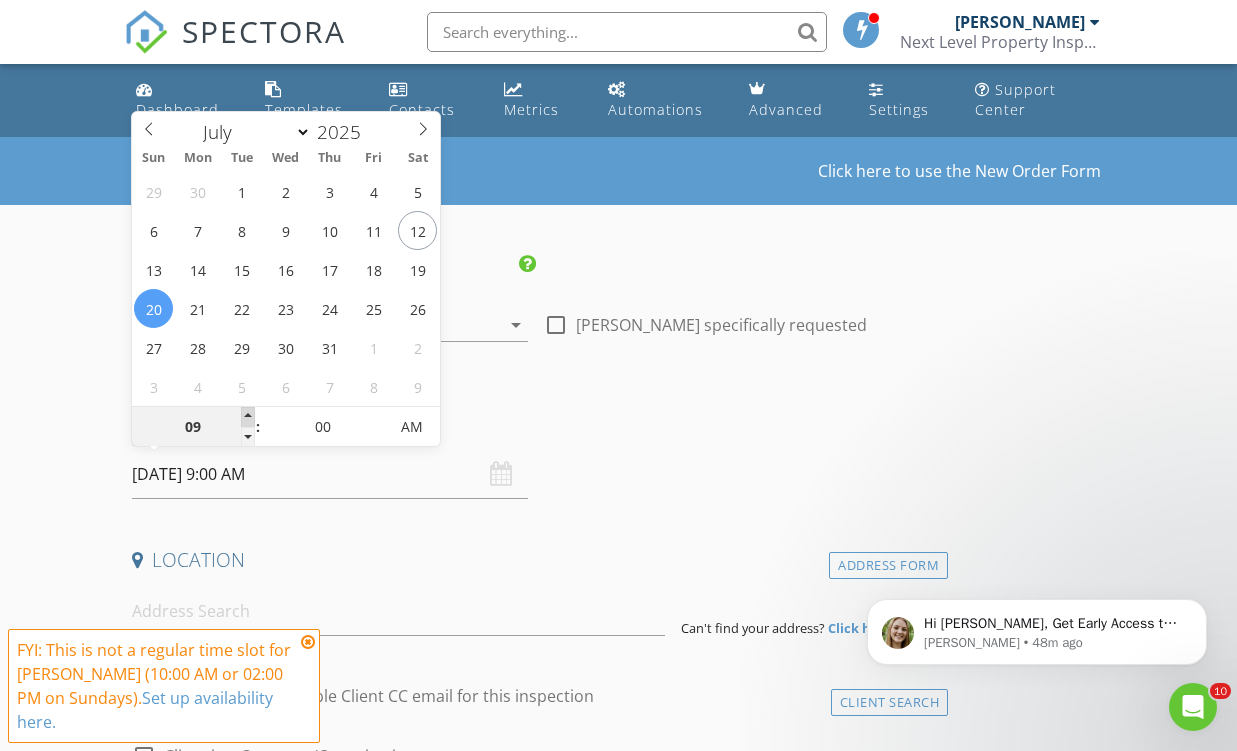 click at bounding box center (248, 417) 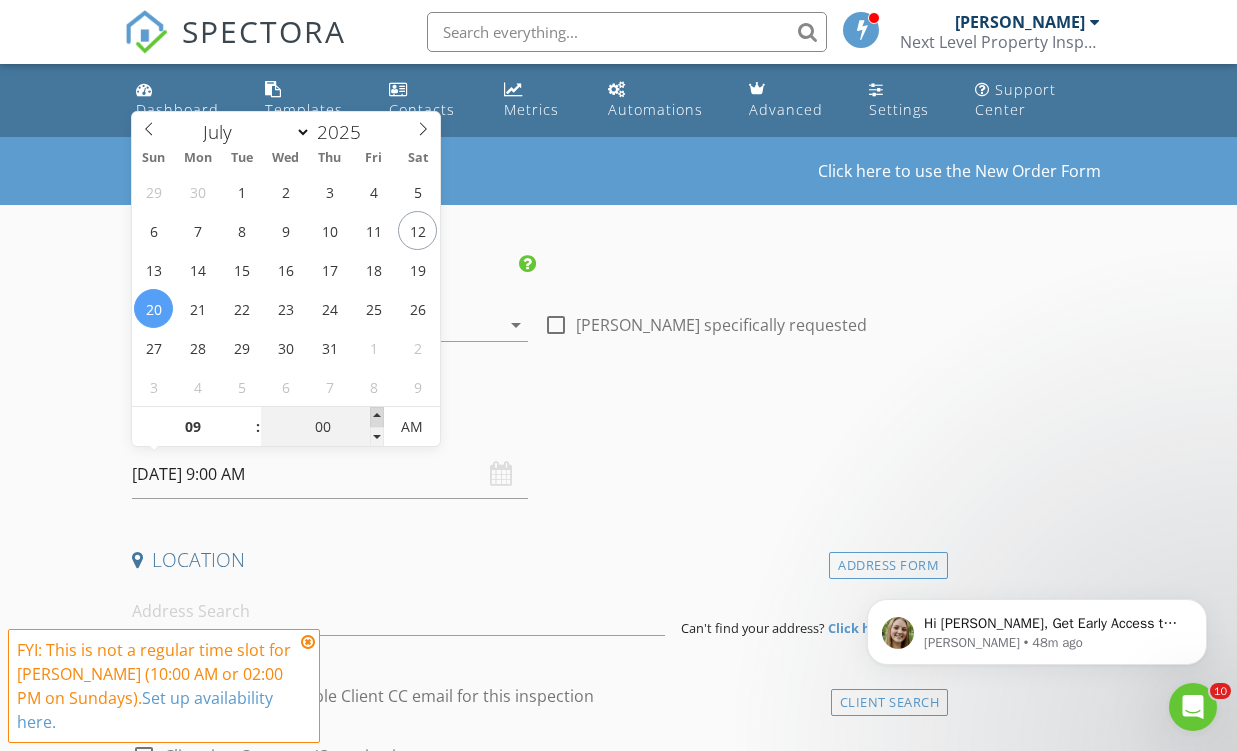 type on "05" 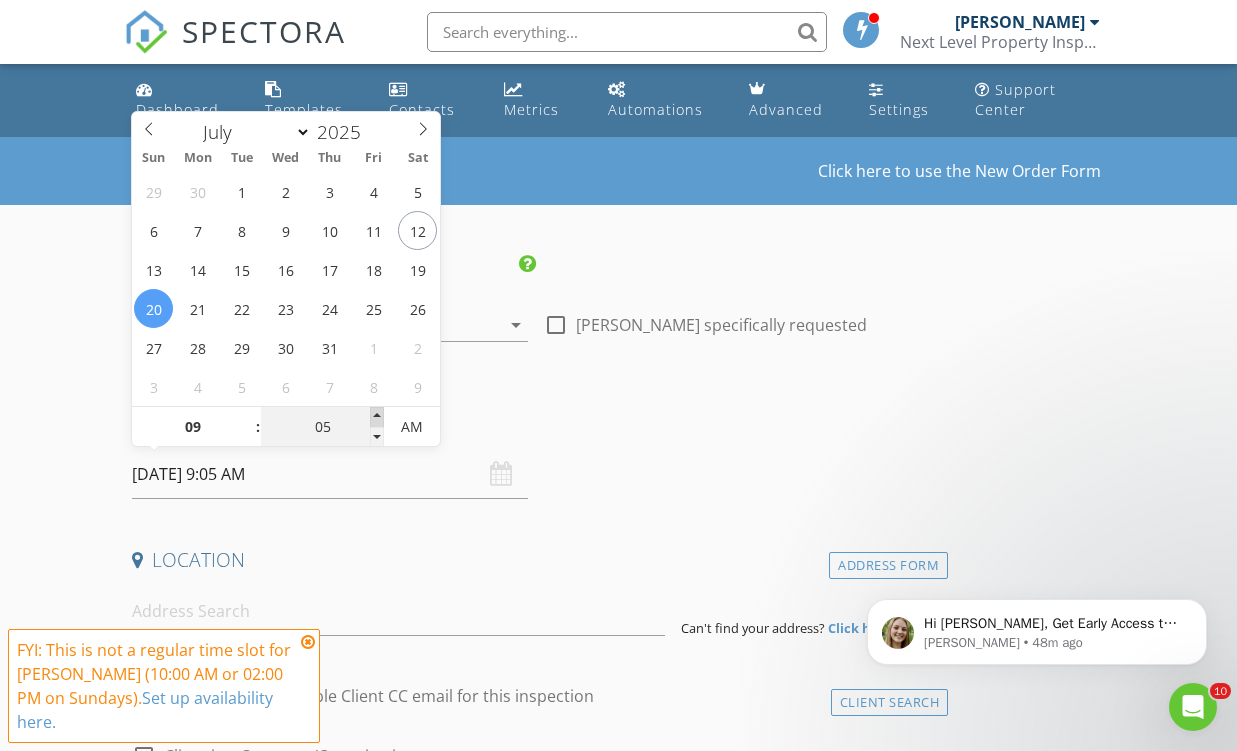 click at bounding box center (377, 417) 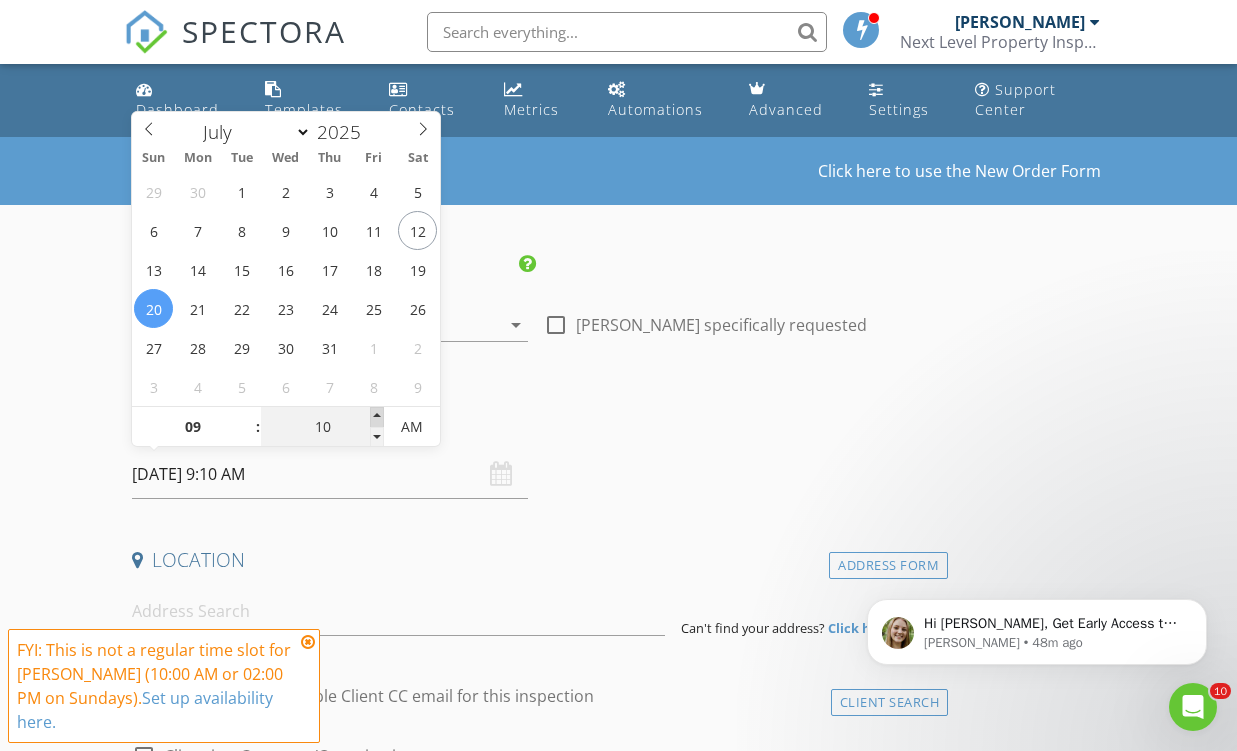 click at bounding box center [377, 417] 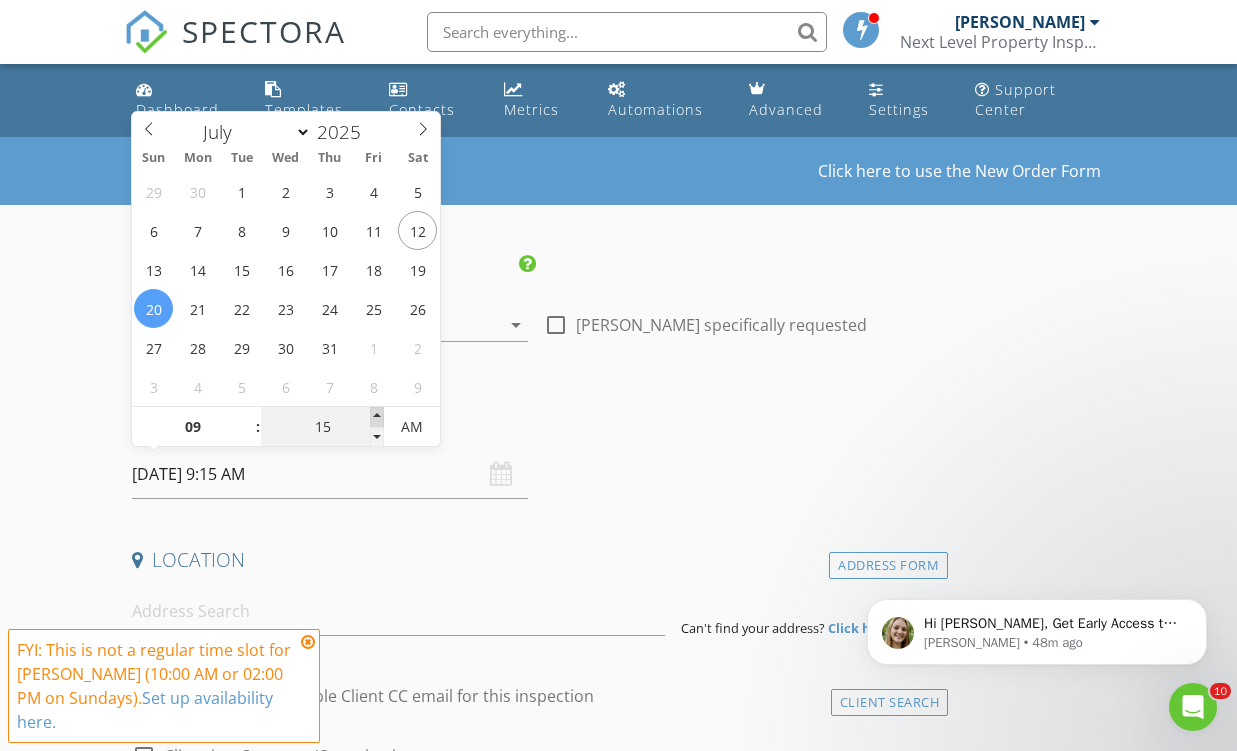 click at bounding box center (377, 417) 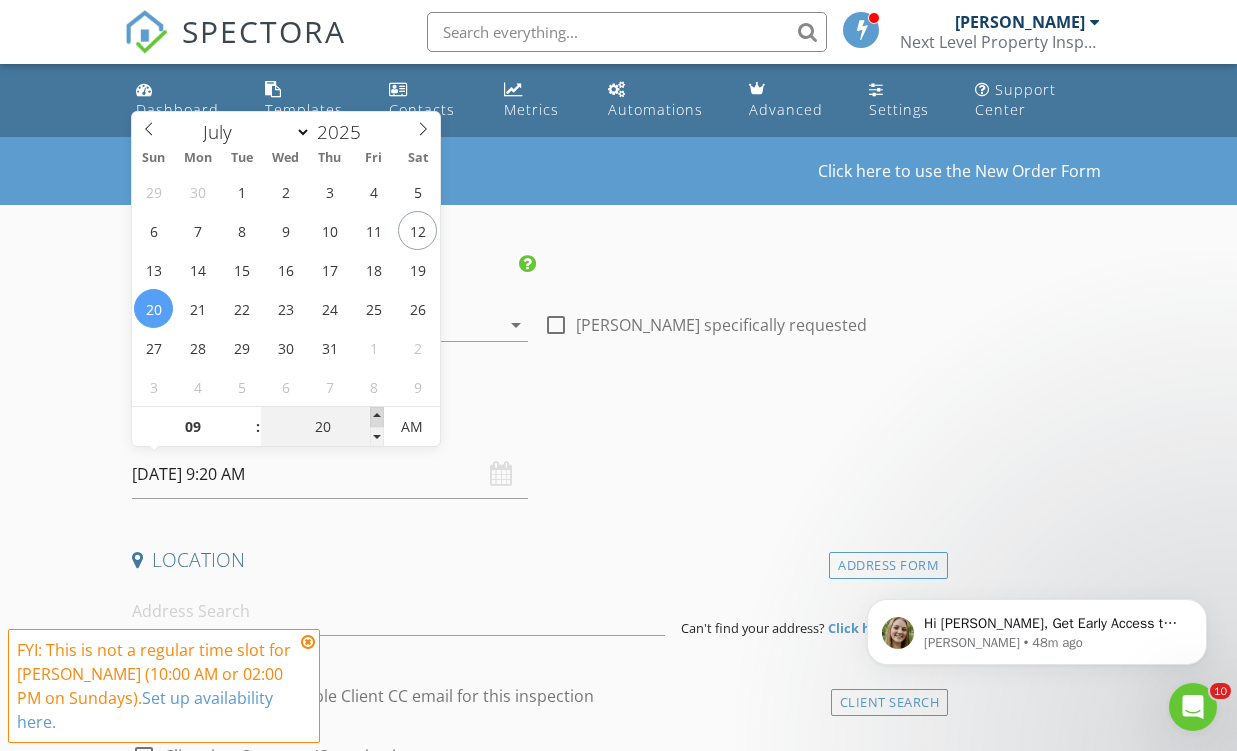 click at bounding box center [377, 417] 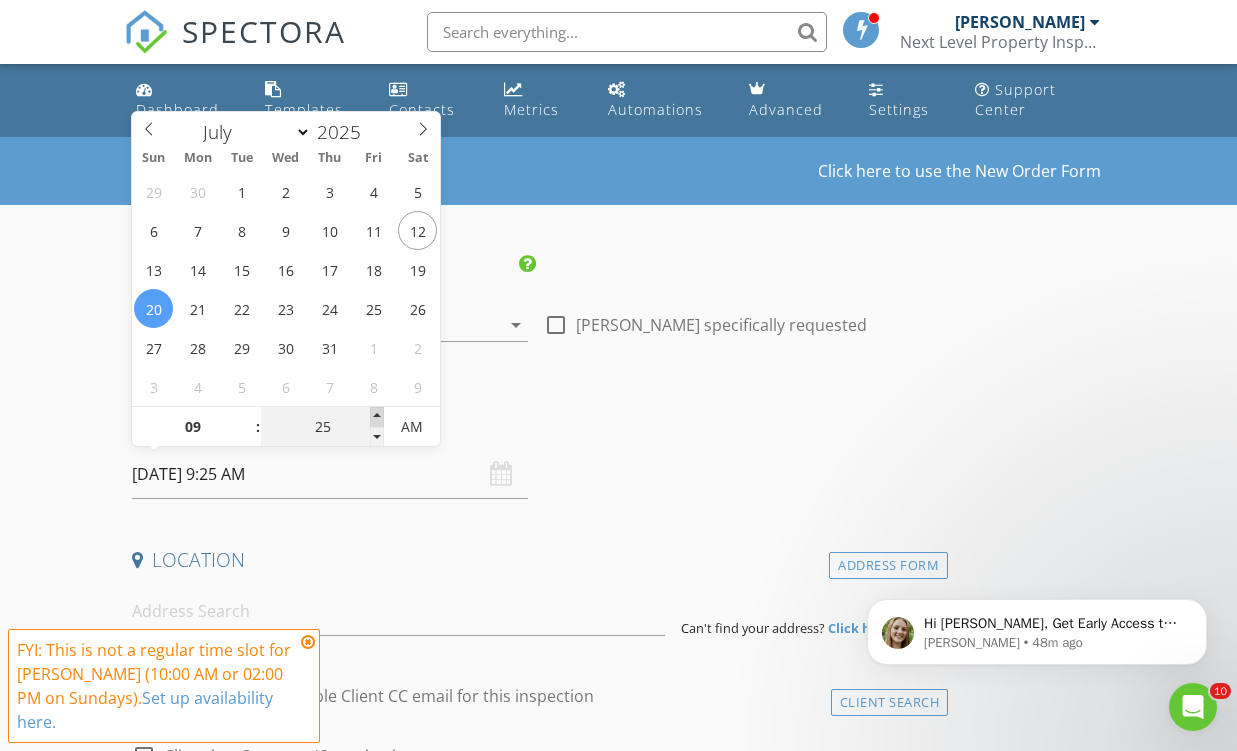 click at bounding box center [377, 417] 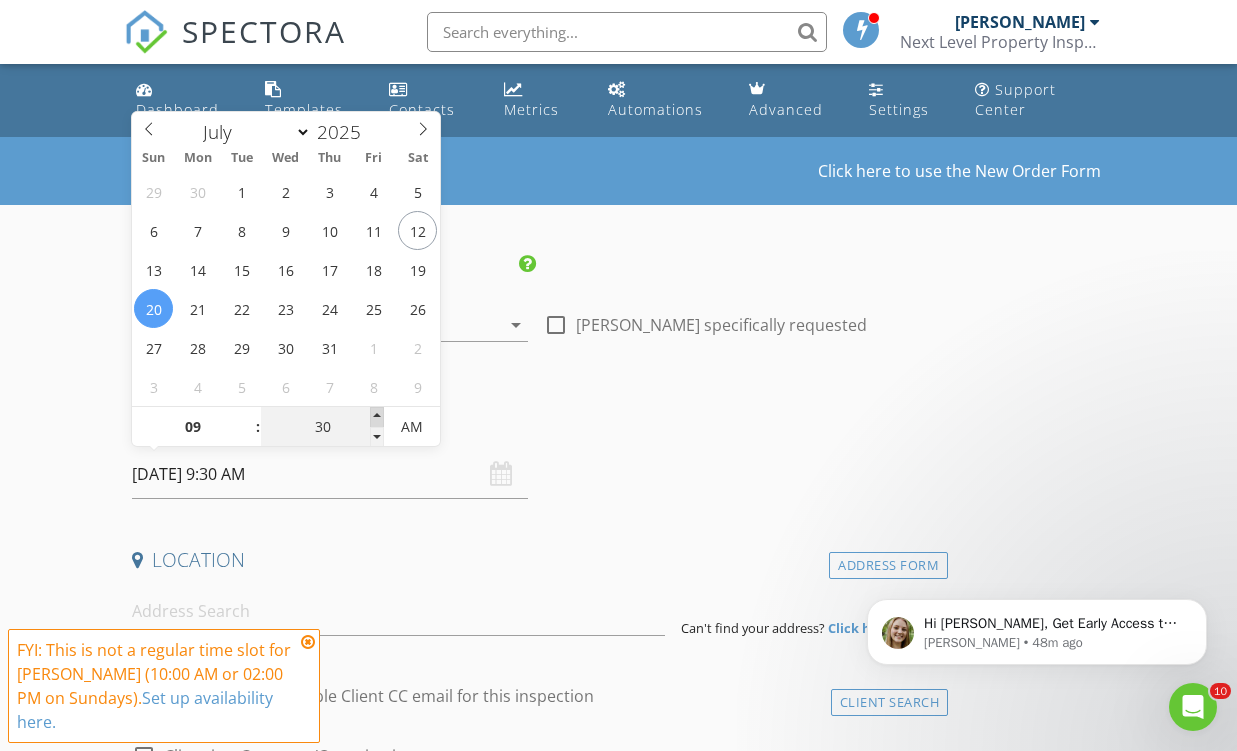 click at bounding box center (377, 417) 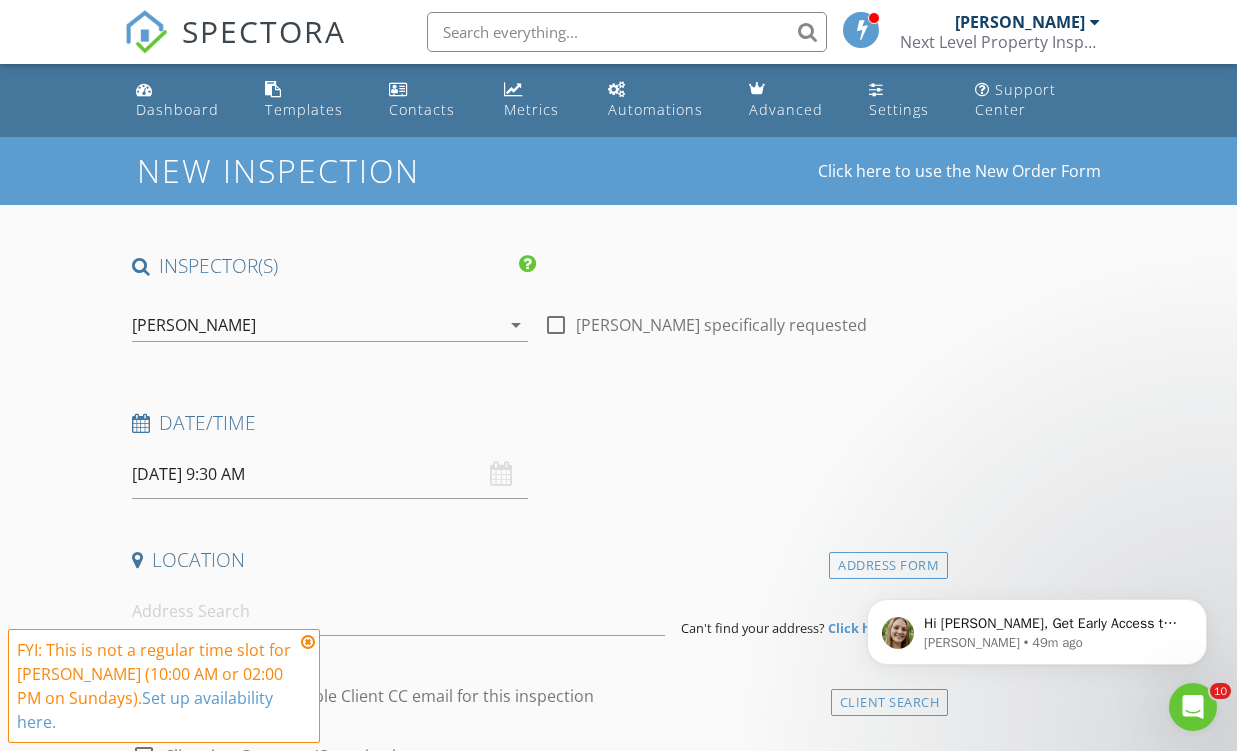click on "Location" at bounding box center (536, 560) 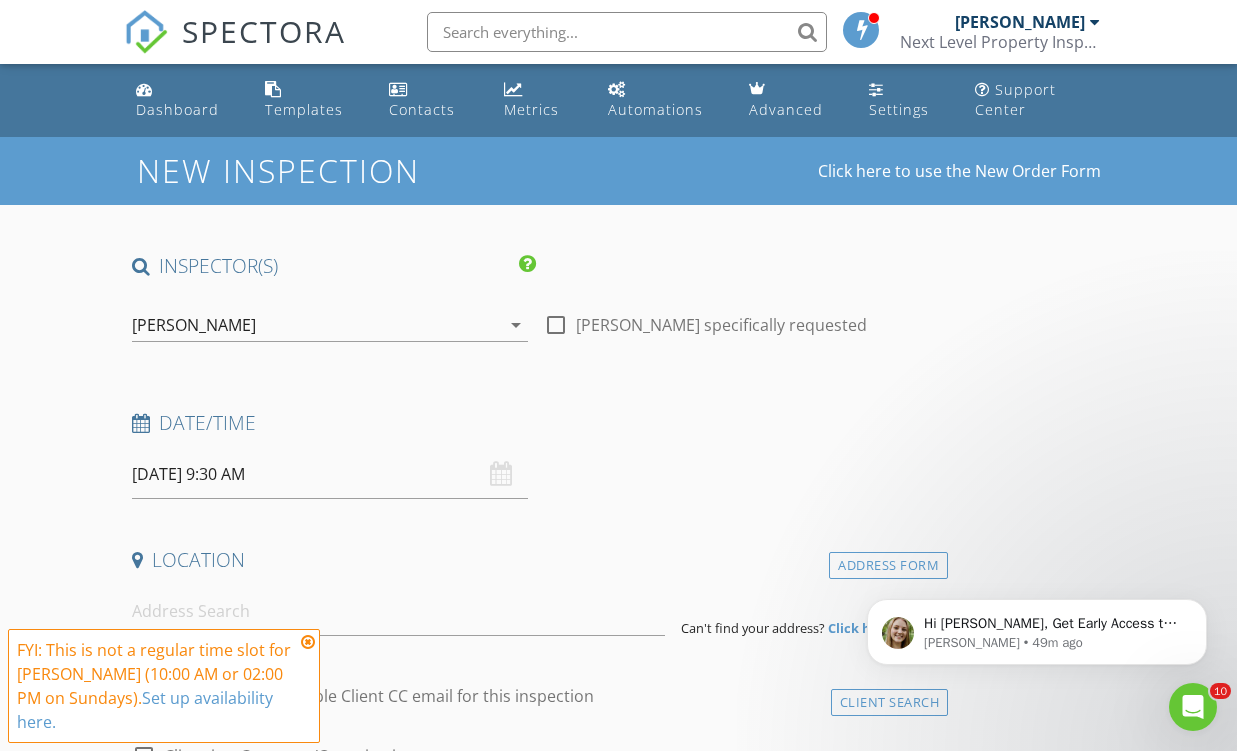 scroll, scrollTop: 17, scrollLeft: 0, axis: vertical 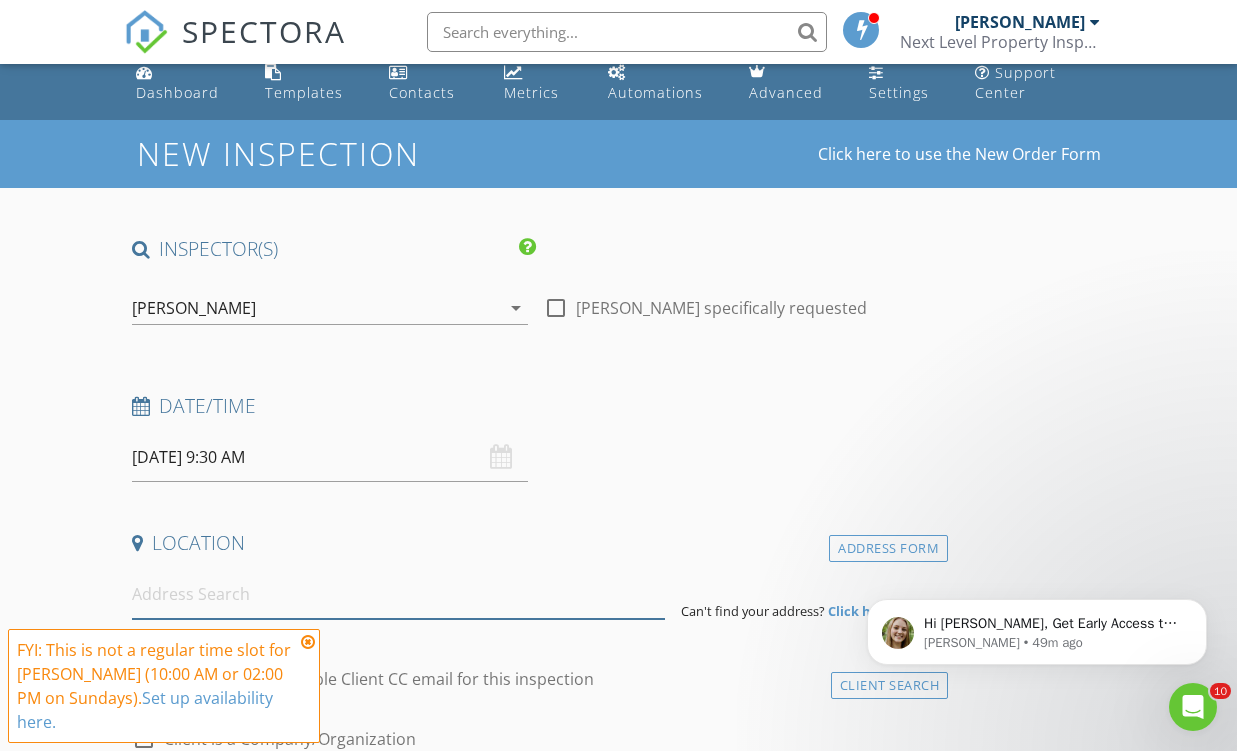 click at bounding box center (399, 594) 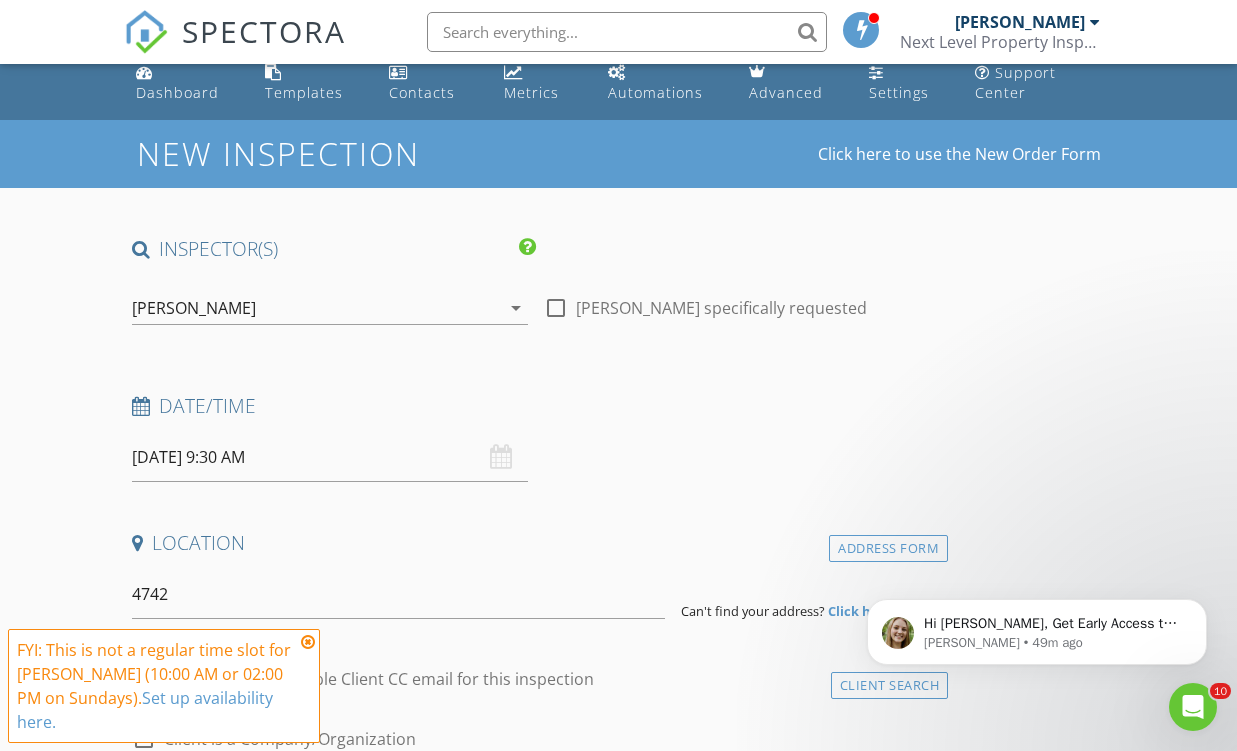 click at bounding box center [308, 642] 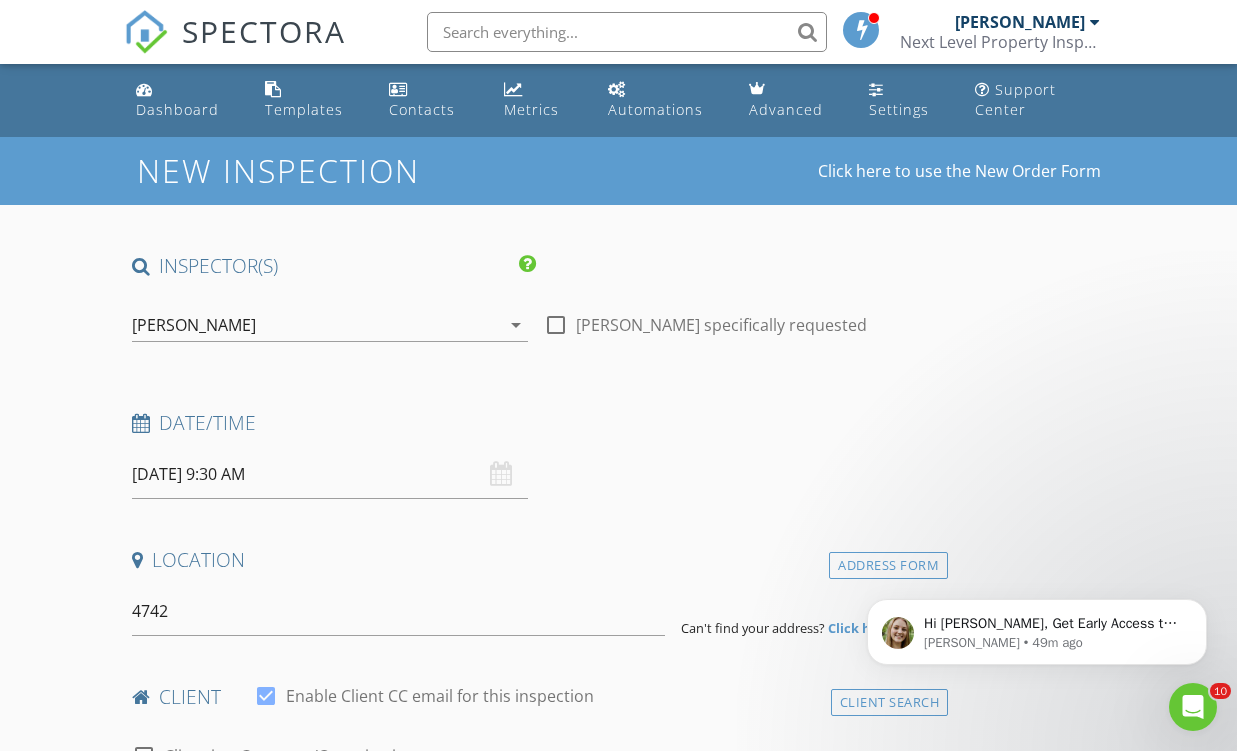 scroll, scrollTop: 0, scrollLeft: 0, axis: both 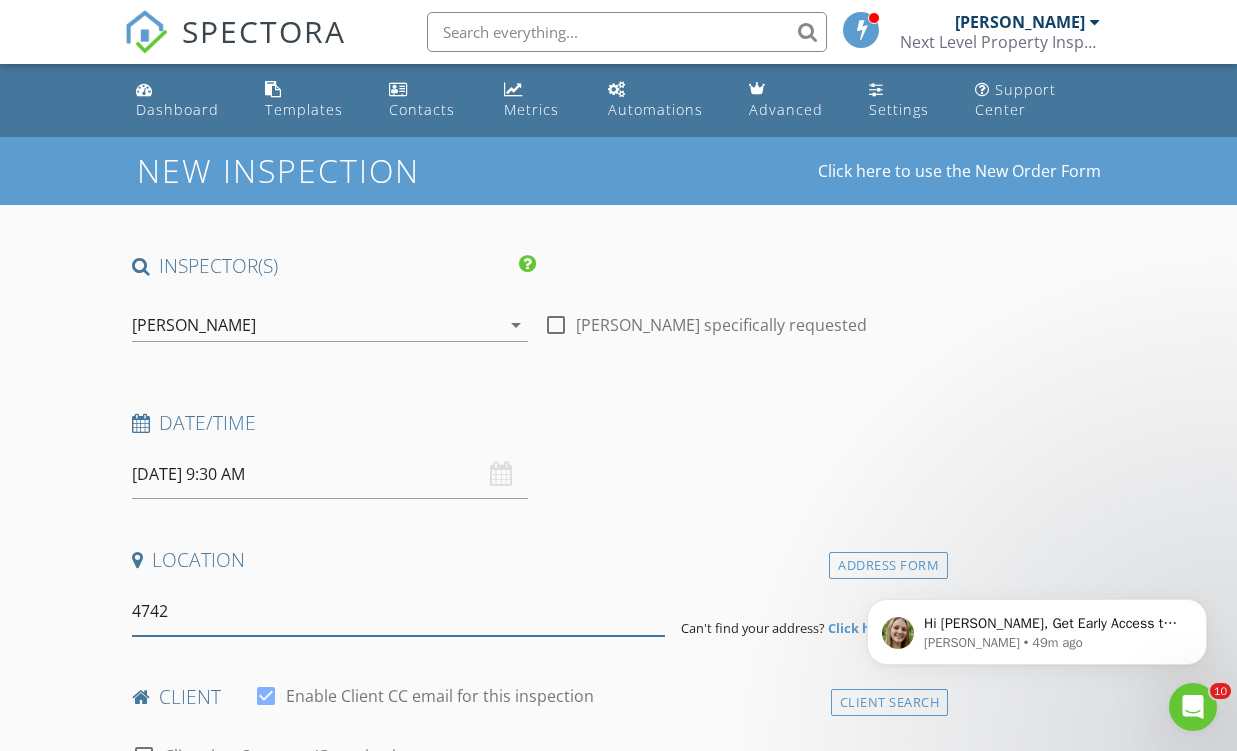 click on "4742" at bounding box center (399, 611) 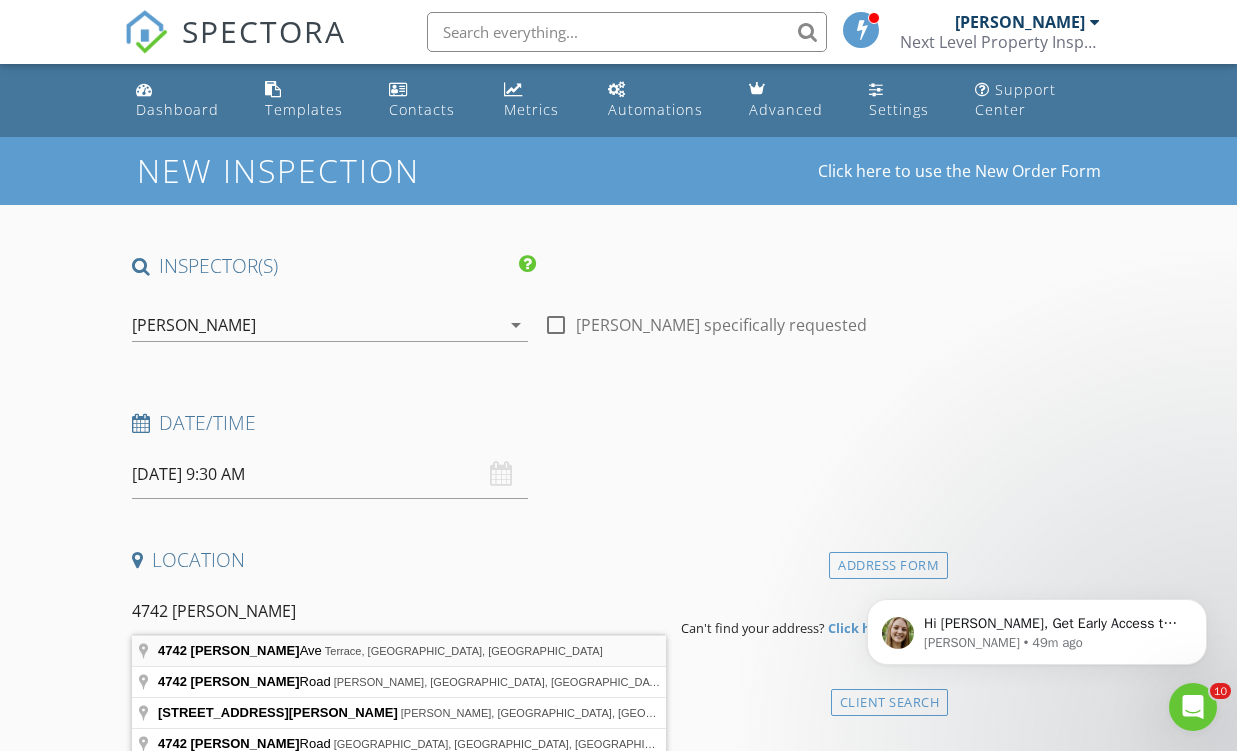 type on "4742 Hamer Ave, Terrace, BC, Canada" 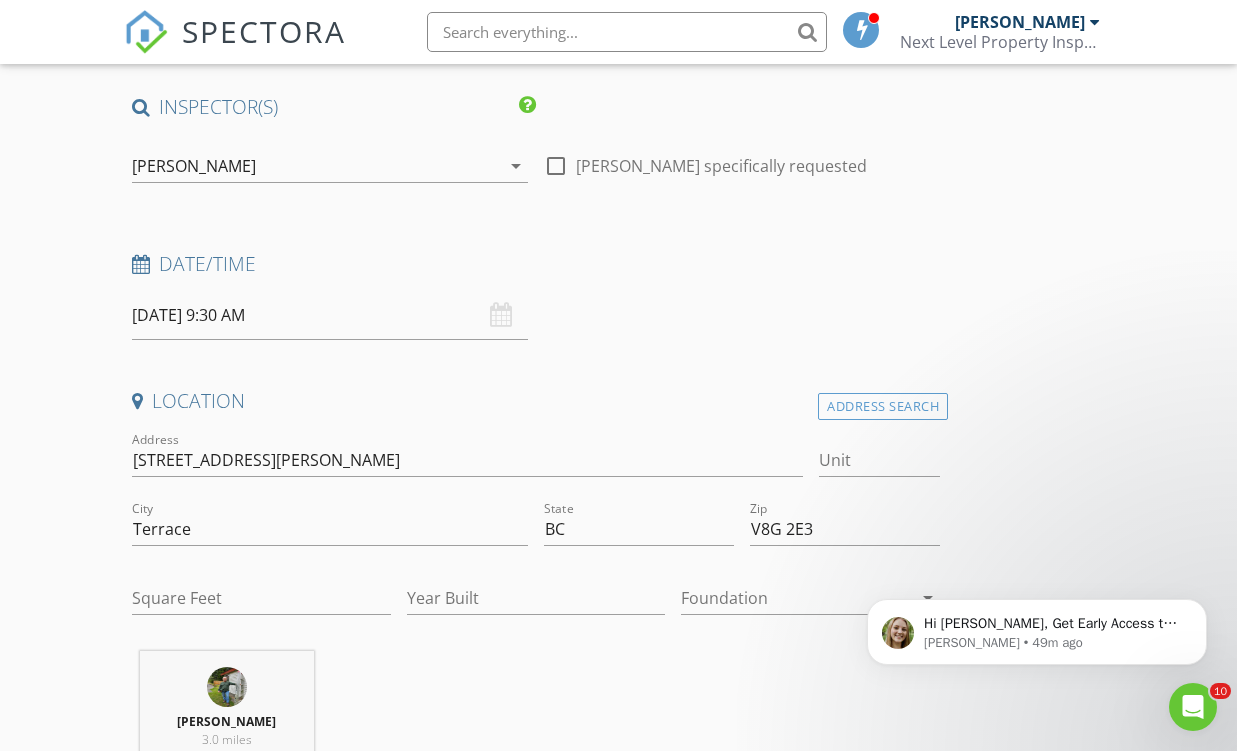 scroll, scrollTop: 186, scrollLeft: 0, axis: vertical 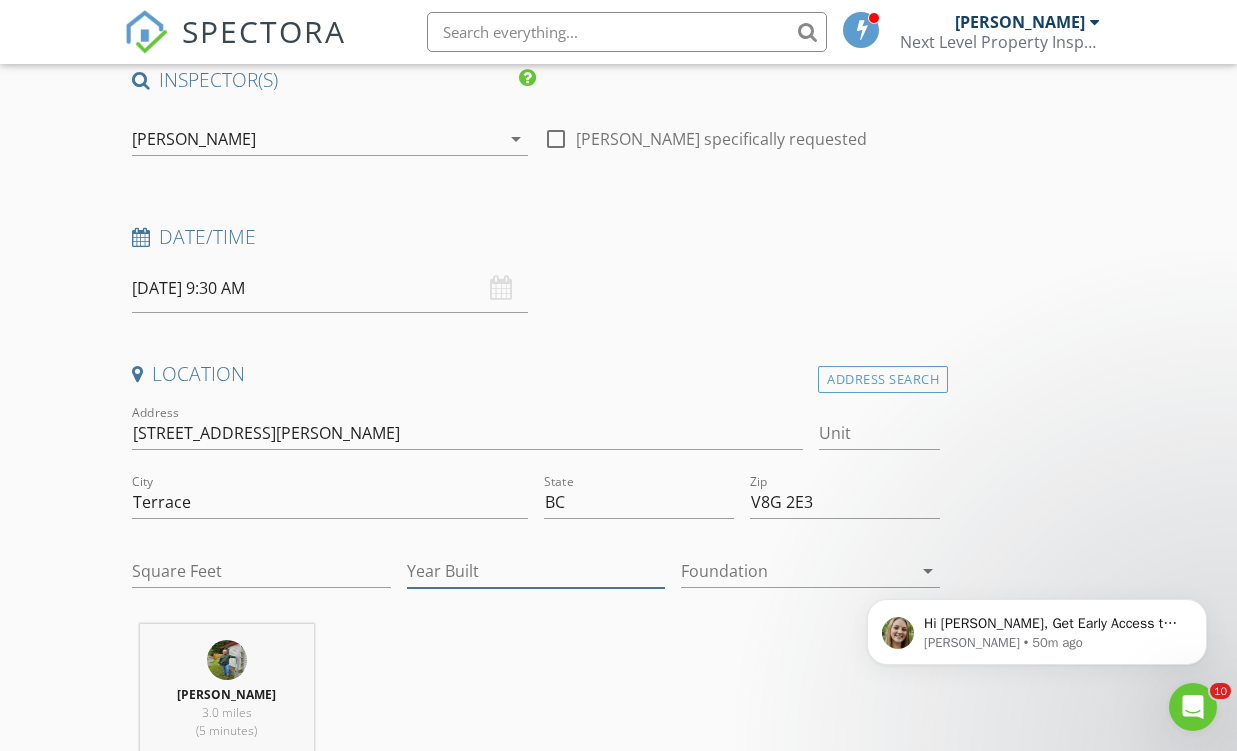 click on "Year Built" at bounding box center [536, 571] 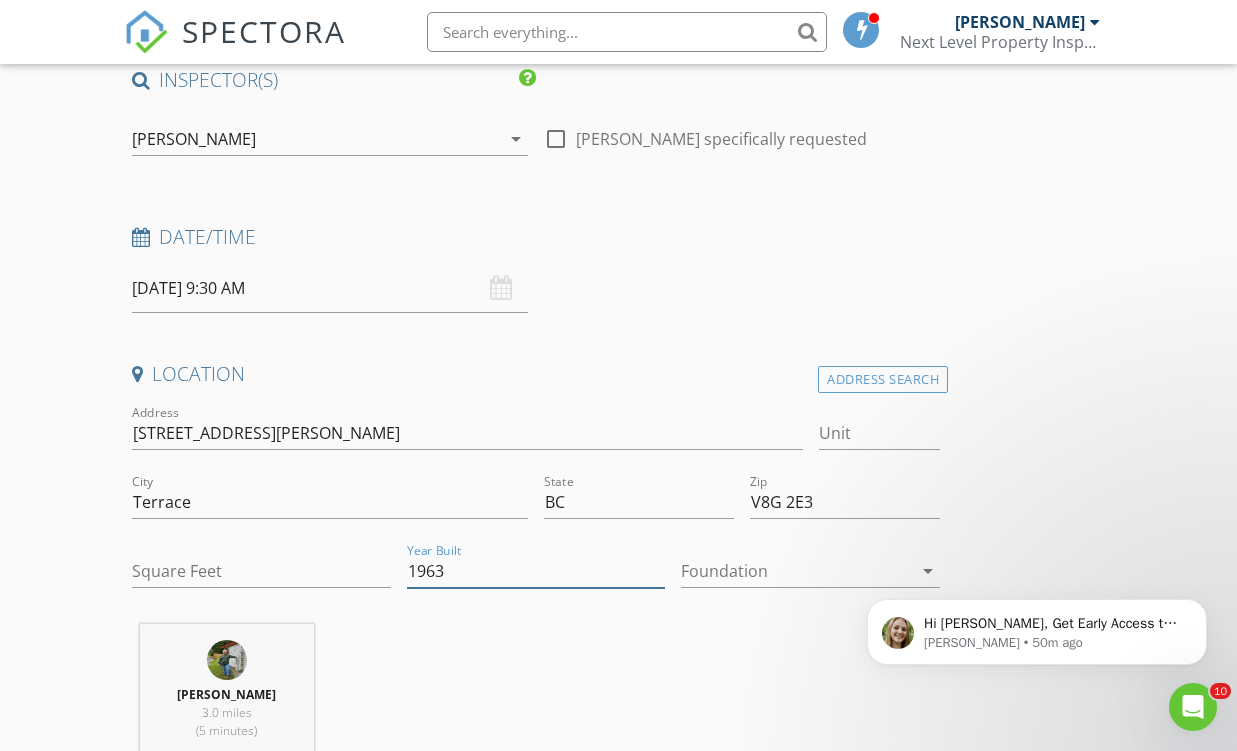 type on "1963" 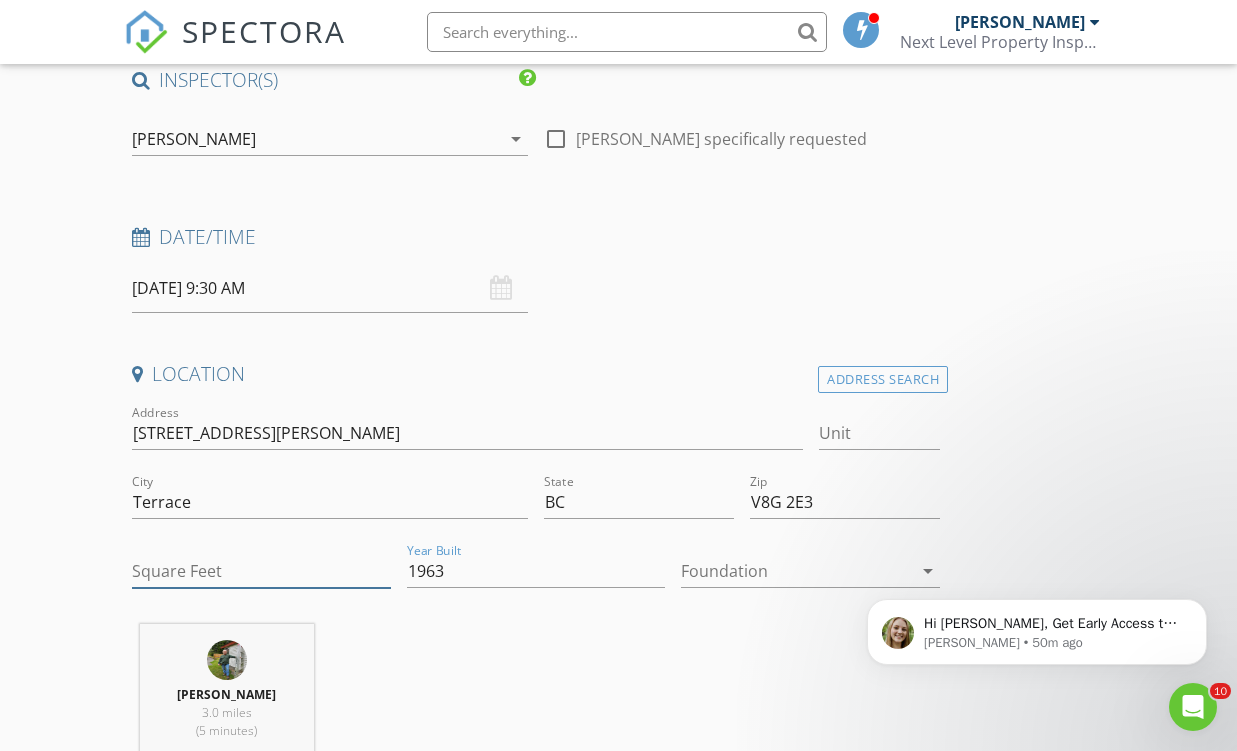 click on "Square Feet" at bounding box center [261, 571] 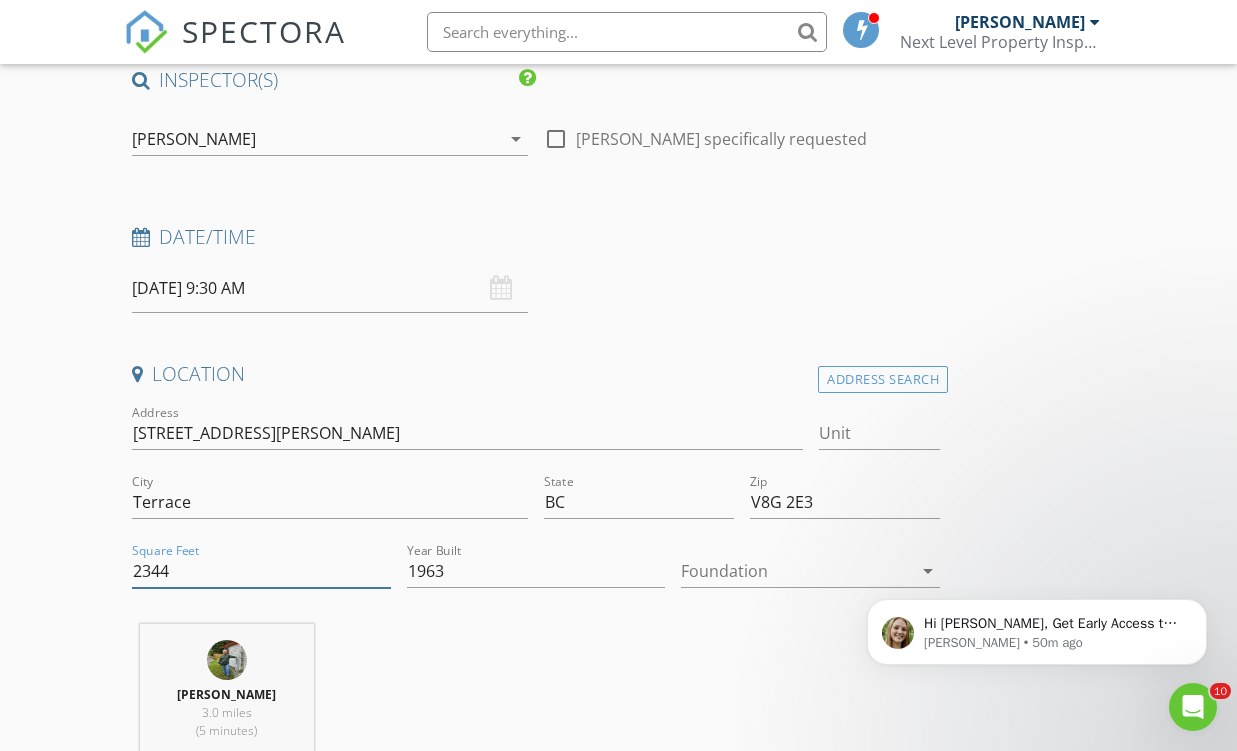 type on "2344" 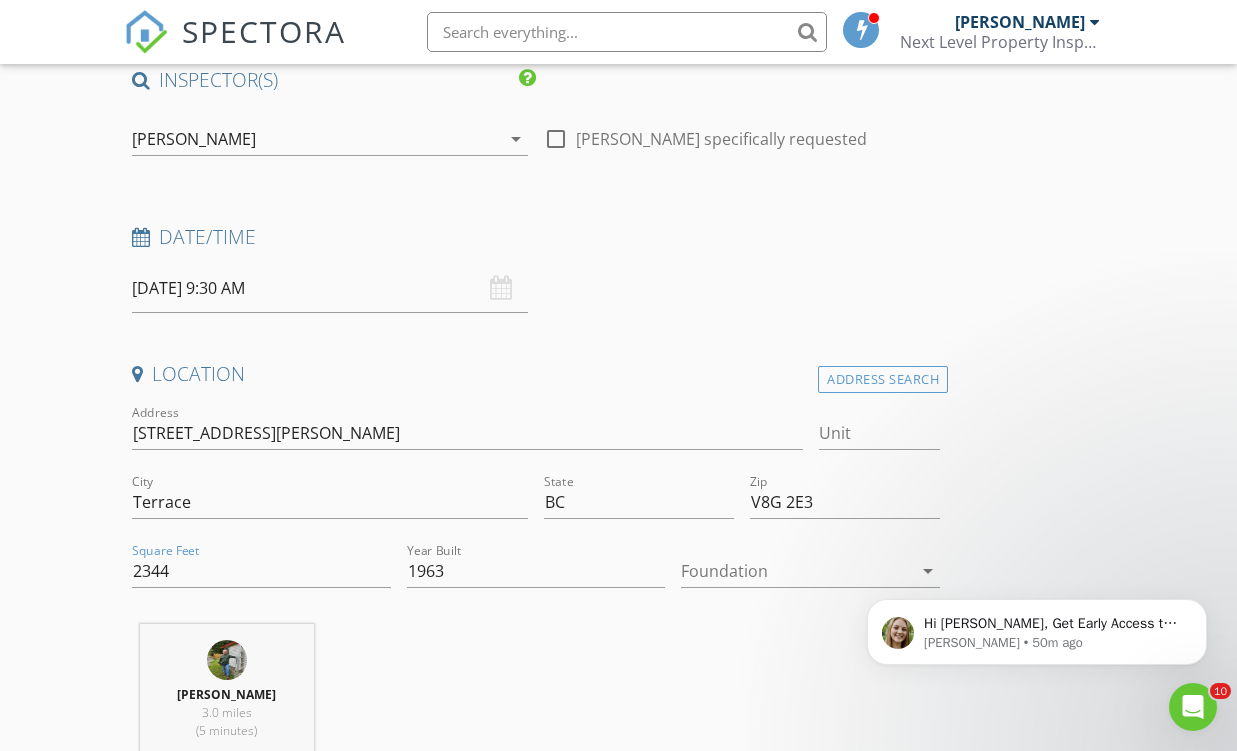 click on "Hi Kieth, Get Early Access to New Report Writing Features &amp; Updates Want to be the first to try Spectora’s latest updates? Join our early access group and be the first to use new features before they’re released. Features and updates coming soon that you will get early access to include: Update: The upgraded Rapid Fire Camera, New: Photo preview before adding images to a report, New: The .5 camera lens Megan • 50m ago" at bounding box center [1037, 540] 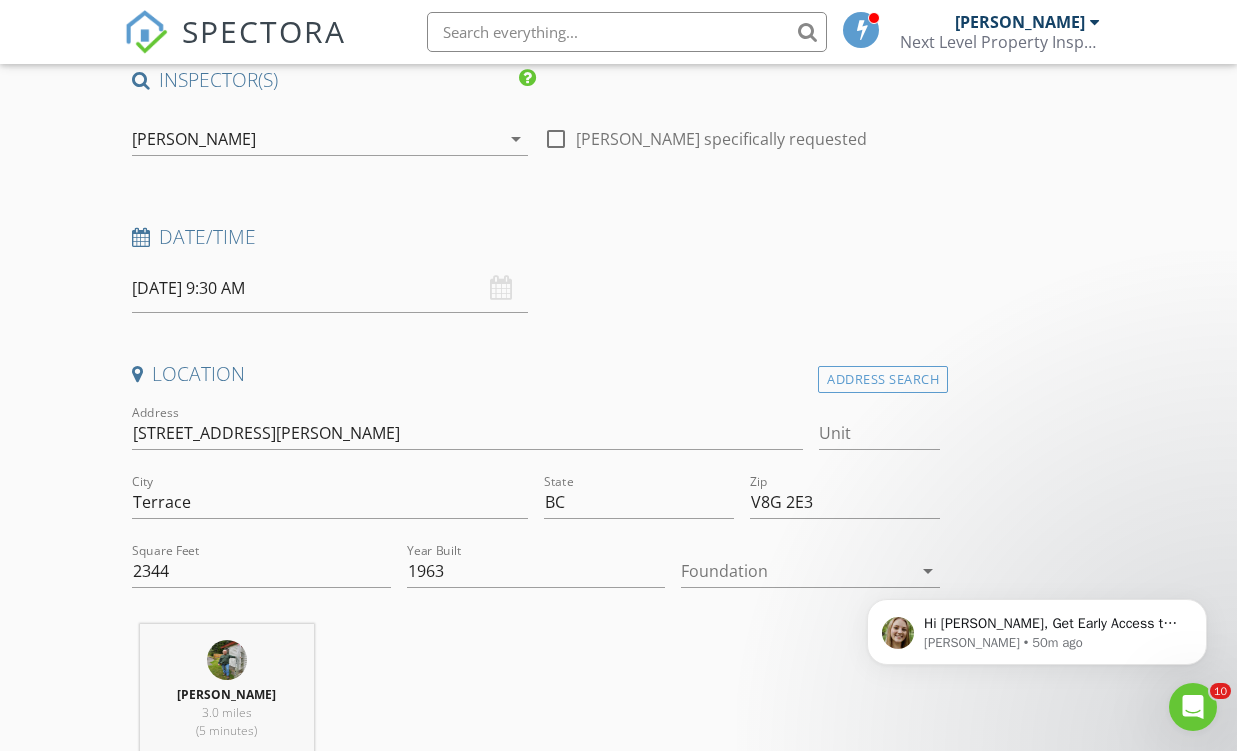 click on "Hi Kieth, Get Early Access to New Report Writing Features &amp; Updates Want to be the first to try Spectora’s latest updates? Join our early access group and be the first to use new features before they’re released. Features and updates coming soon that you will get early access to include: Update: The upgraded Rapid Fire Camera, New: Photo preview before adding images to a report, New: The .5 camera lens Megan • 50m ago" at bounding box center (1037, 540) 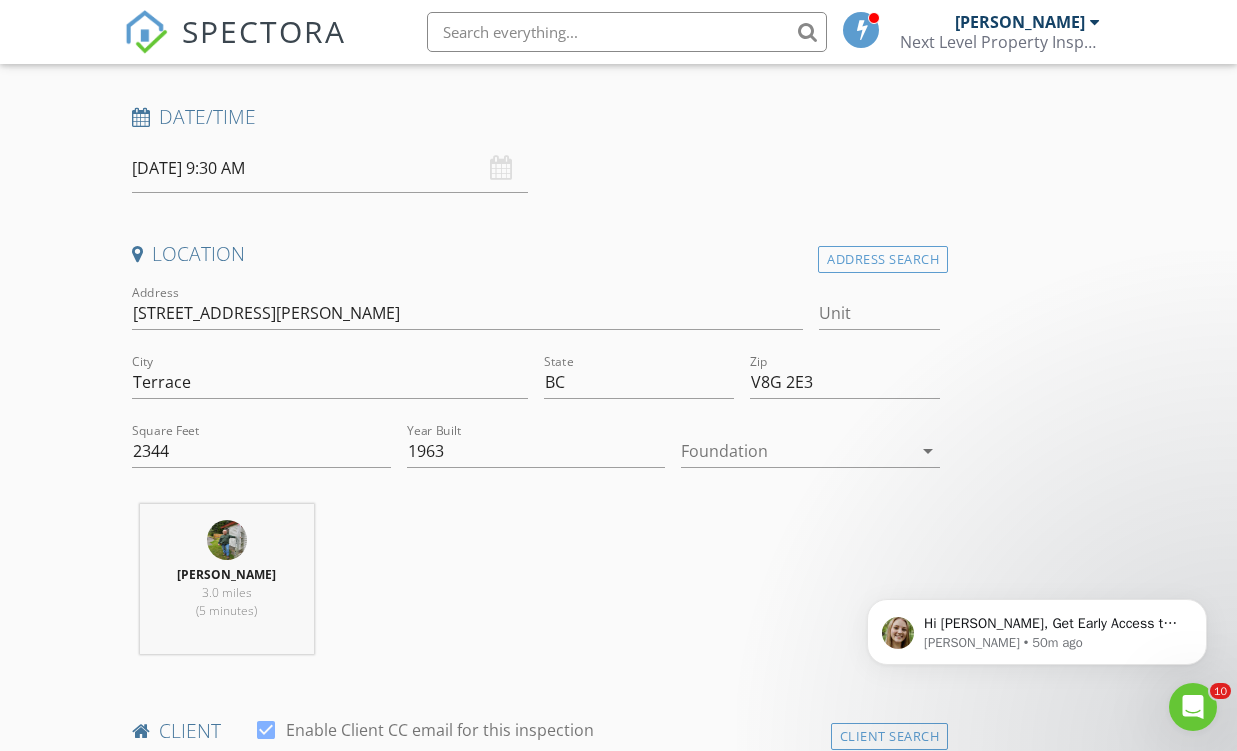 scroll, scrollTop: 387, scrollLeft: 0, axis: vertical 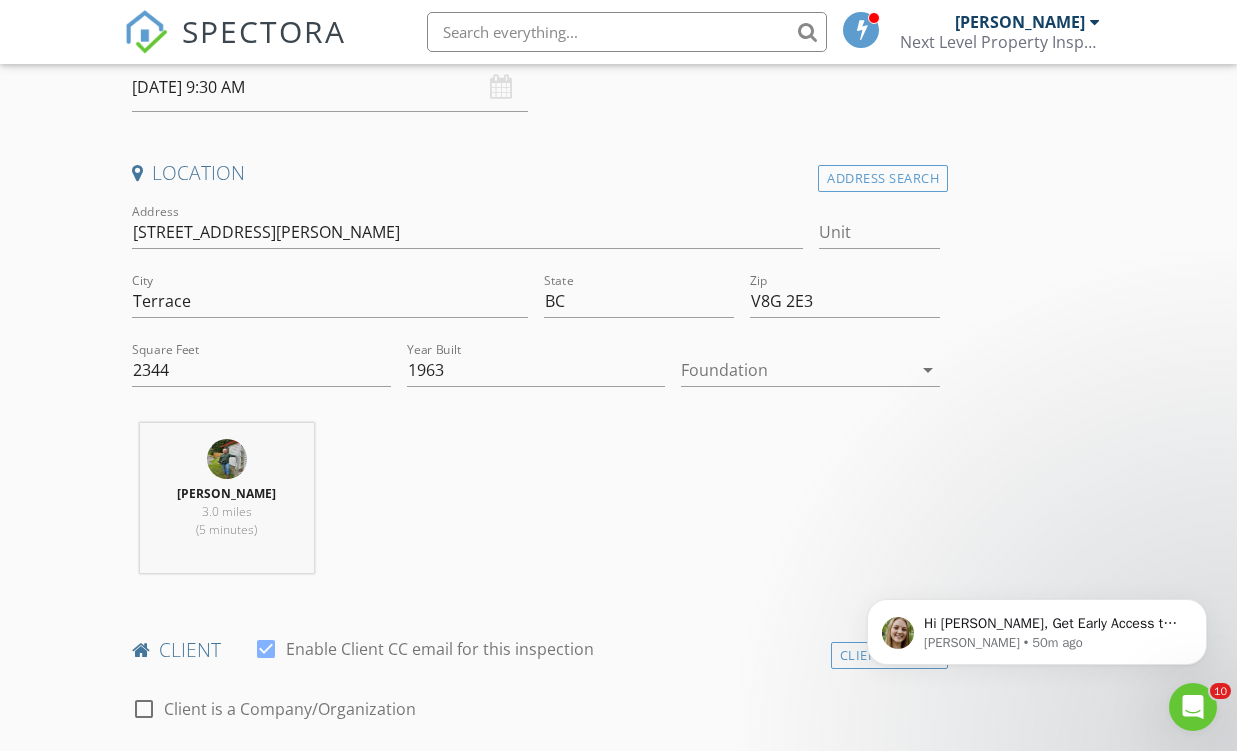 click on "arrow_drop_down" at bounding box center [928, 370] 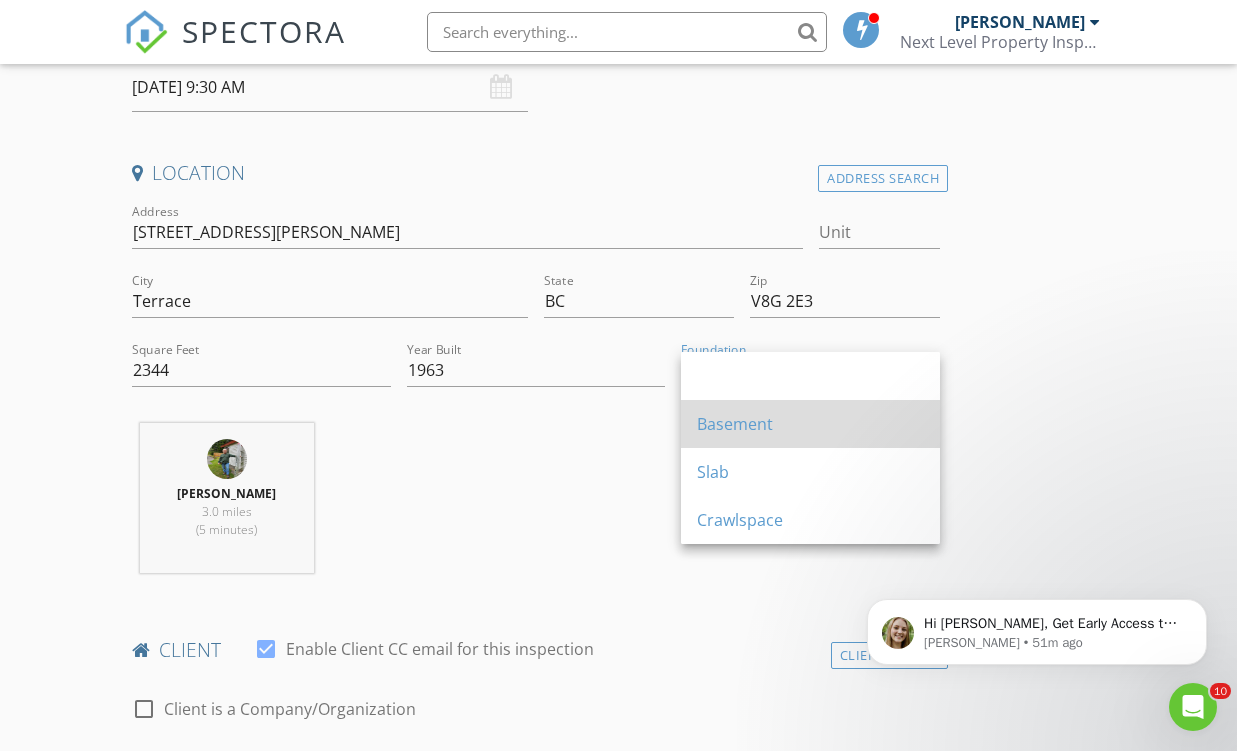 click on "Basement" at bounding box center (810, 424) 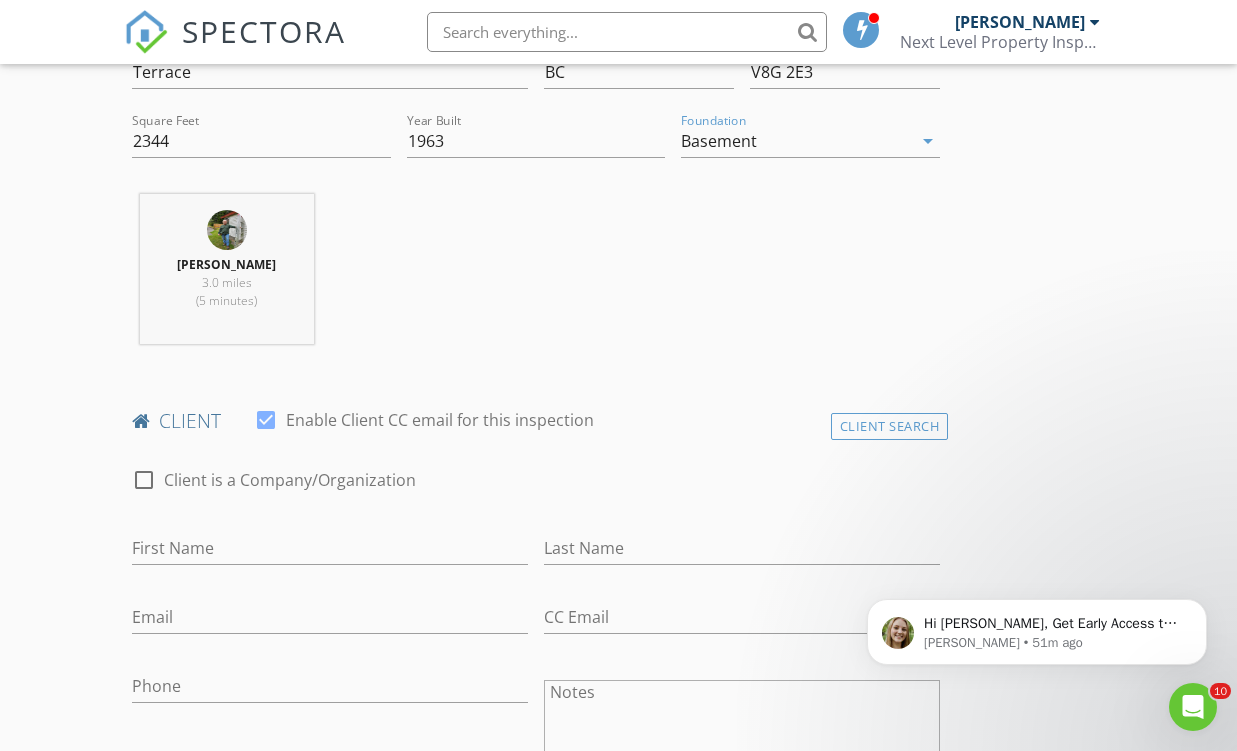 scroll, scrollTop: 610, scrollLeft: 0, axis: vertical 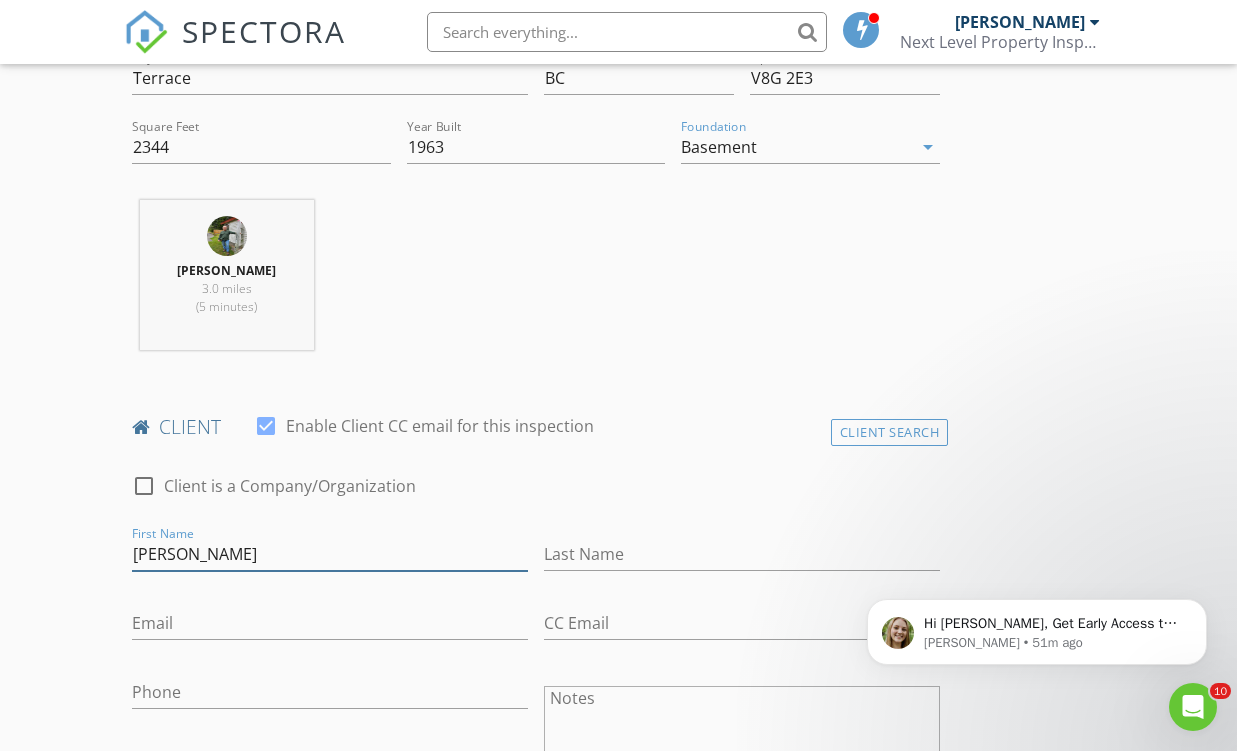 type on "[PERSON_NAME]" 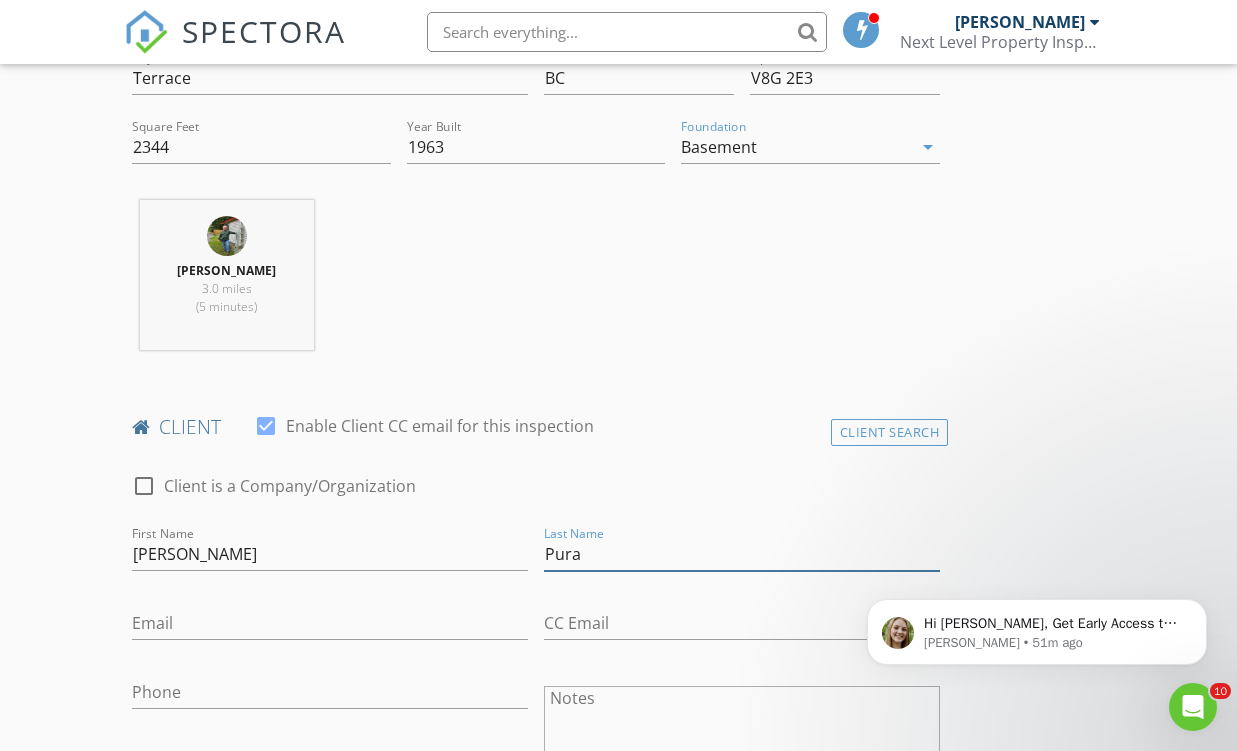 type on "Pura" 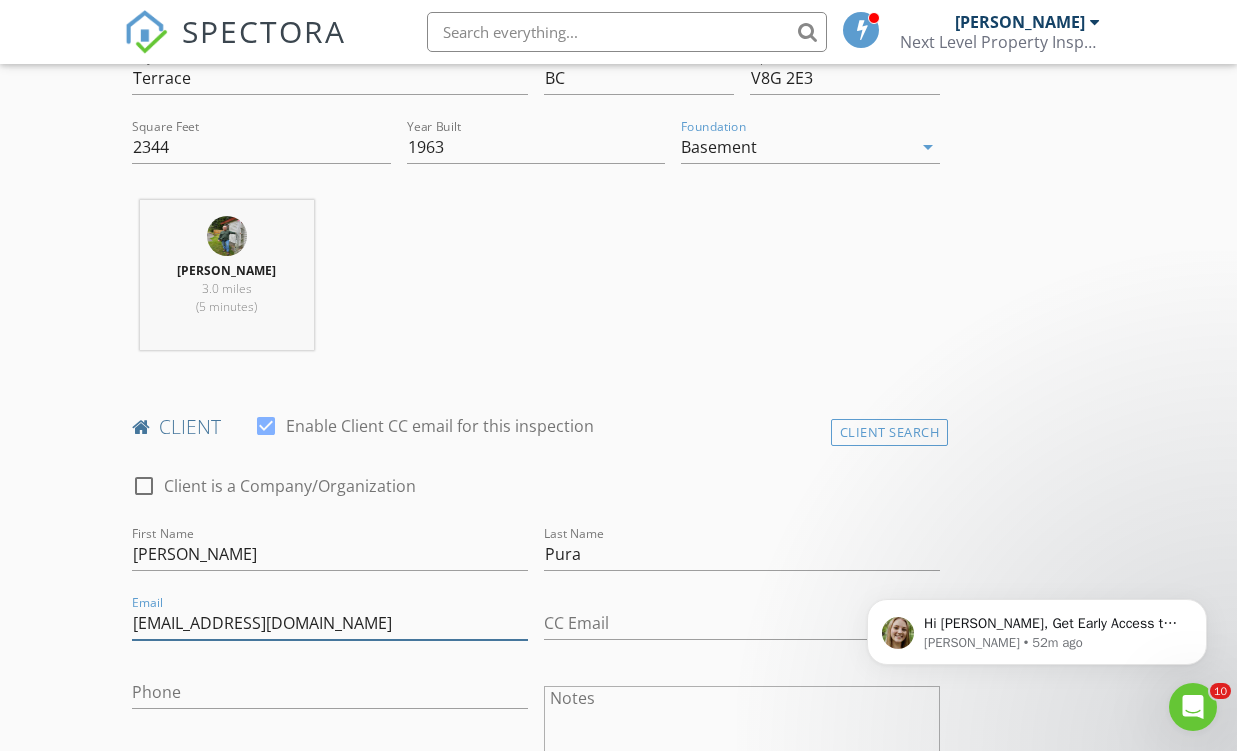 type on "[EMAIL_ADDRESS][DOMAIN_NAME]" 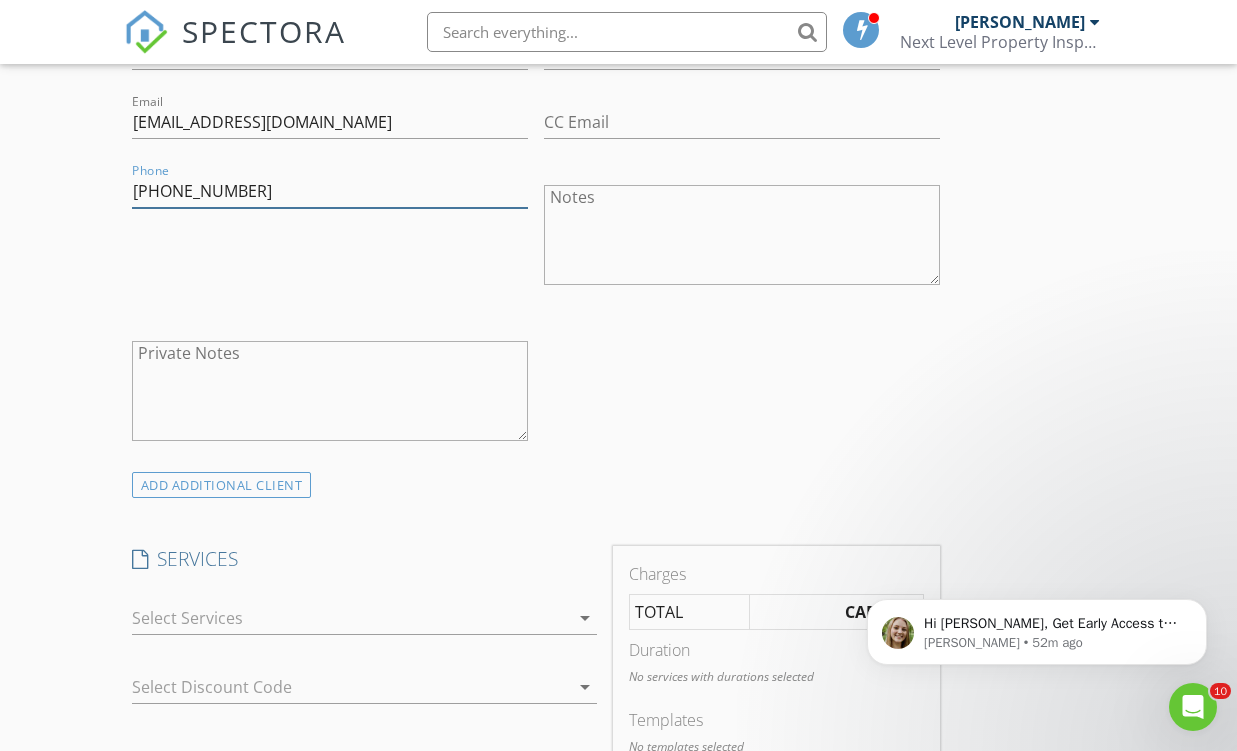 scroll, scrollTop: 1112, scrollLeft: 0, axis: vertical 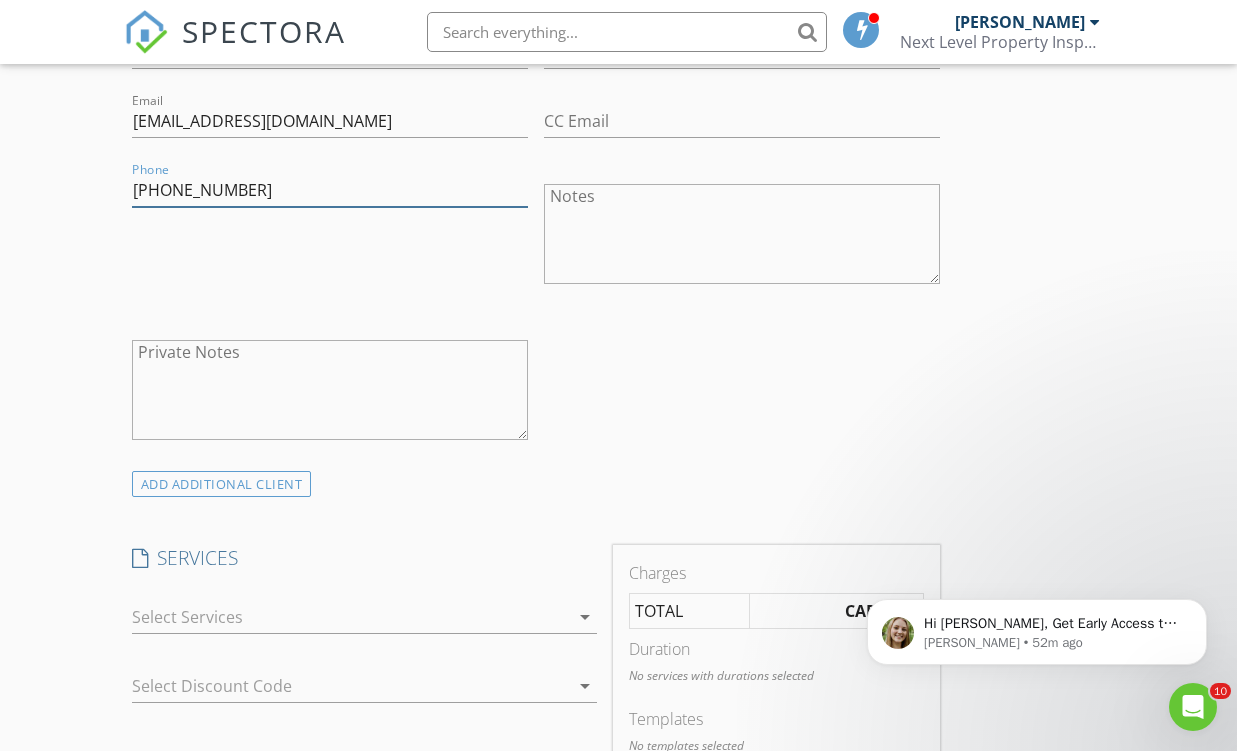 type on "[PHONE_NUMBER]" 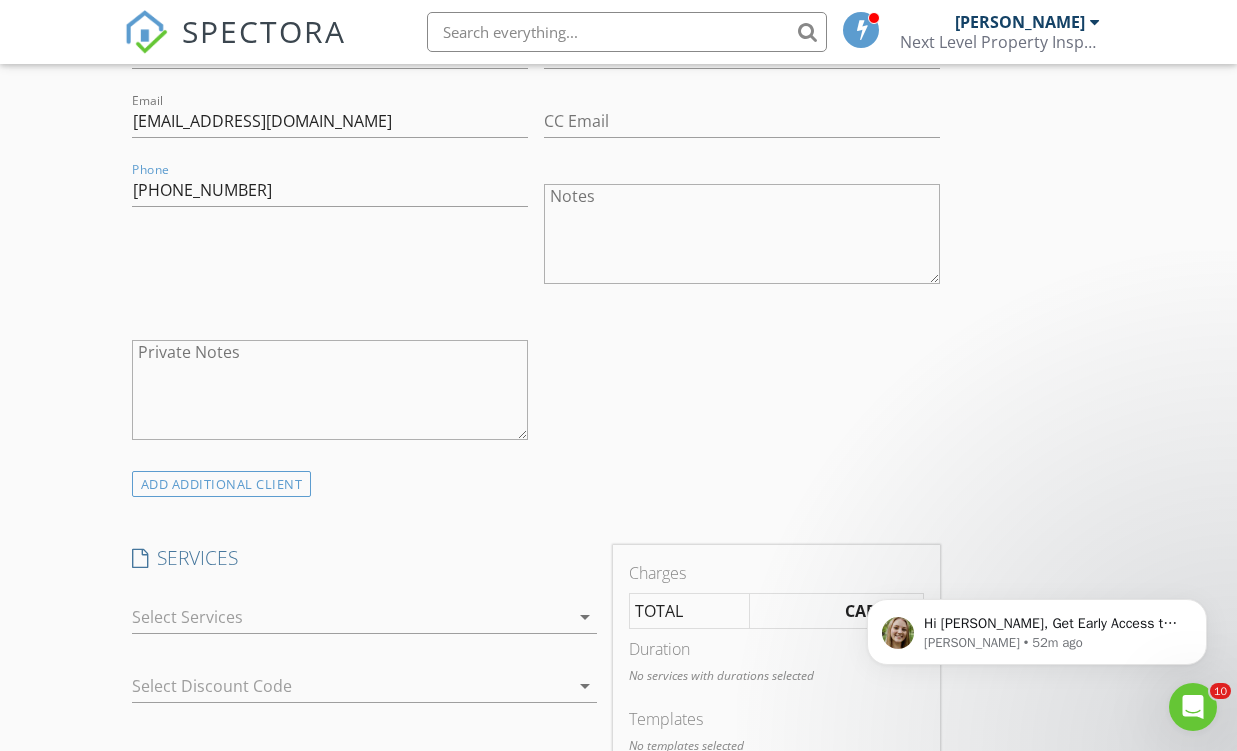 click on "arrow_drop_down" at bounding box center (585, 617) 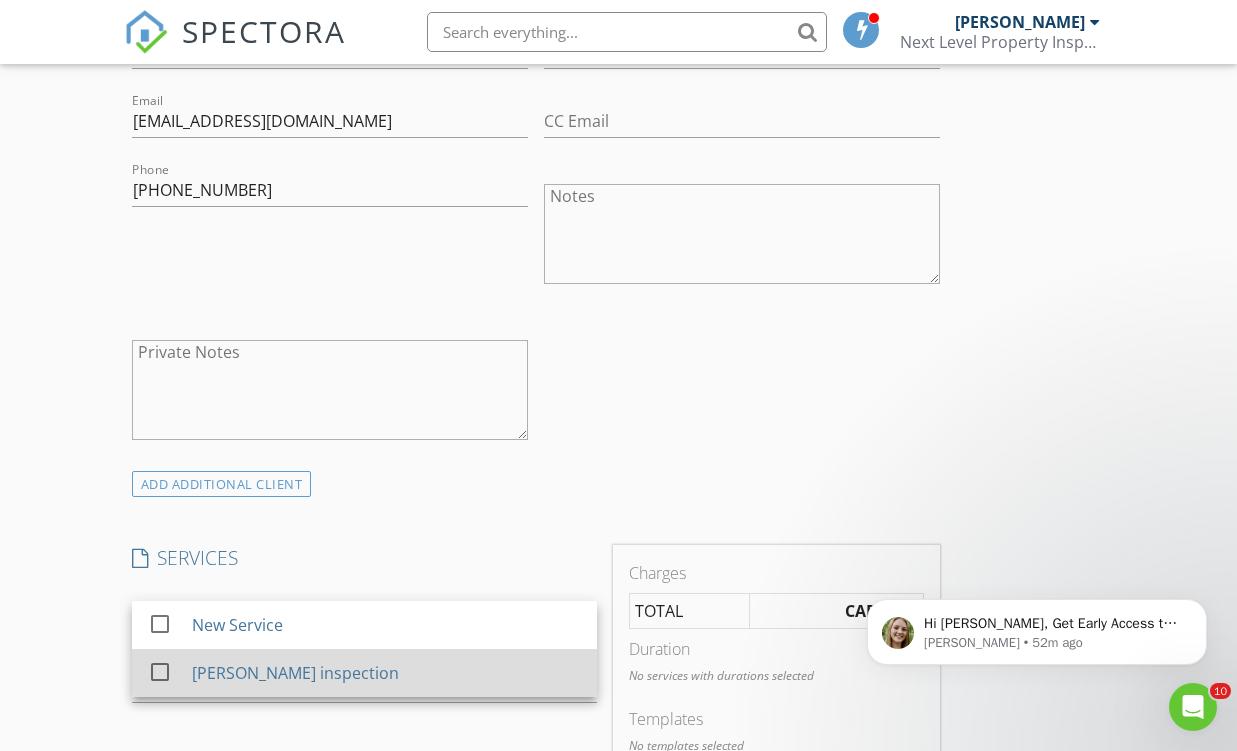 click at bounding box center [160, 672] 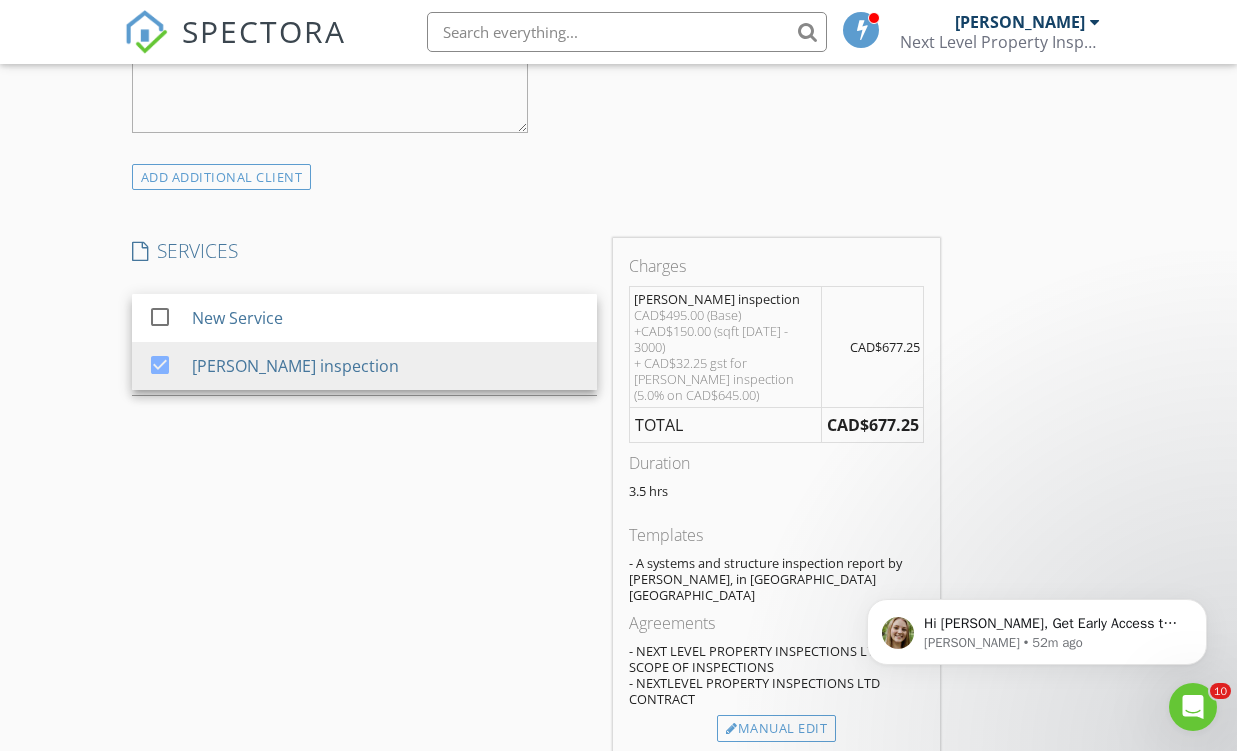 scroll, scrollTop: 1422, scrollLeft: 0, axis: vertical 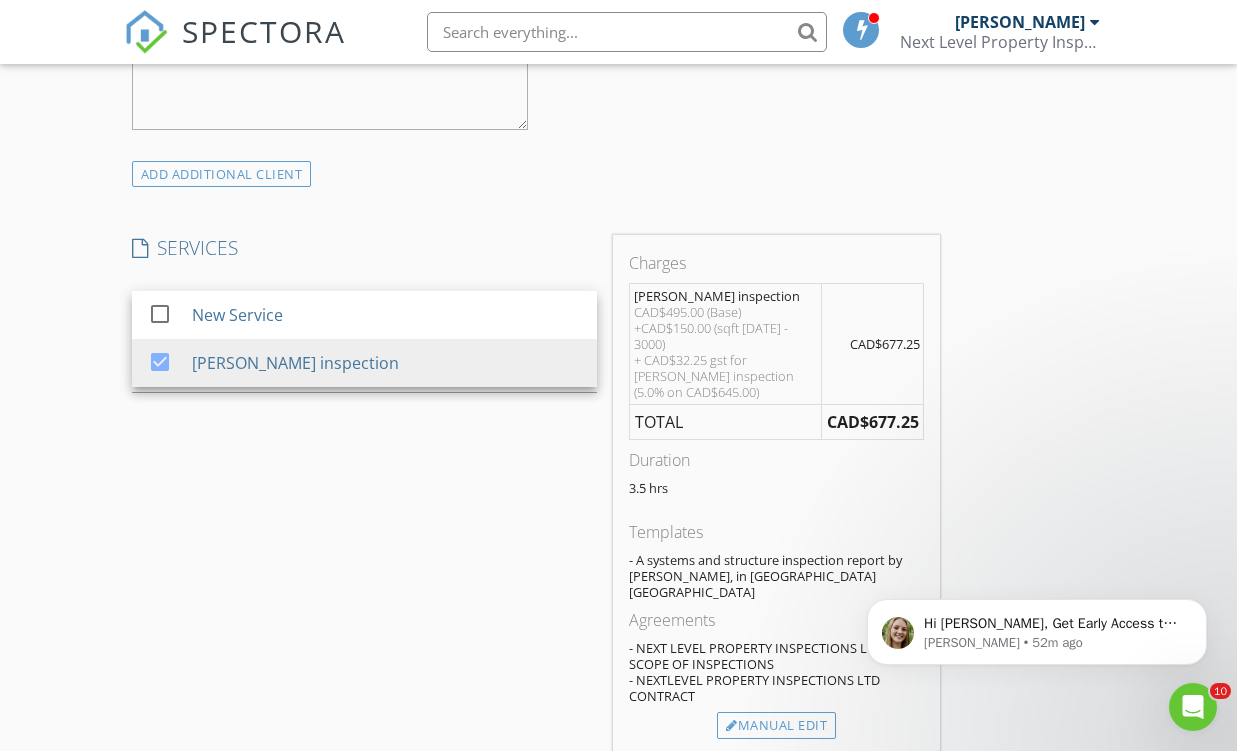 click on "SERVICES
check_box_outline_blank   New Service   check_box   Kieth Holmes inspection   Kieth Holmes inspection arrow_drop_down     Select Discount Code arrow_drop_down" at bounding box center (364, 495) 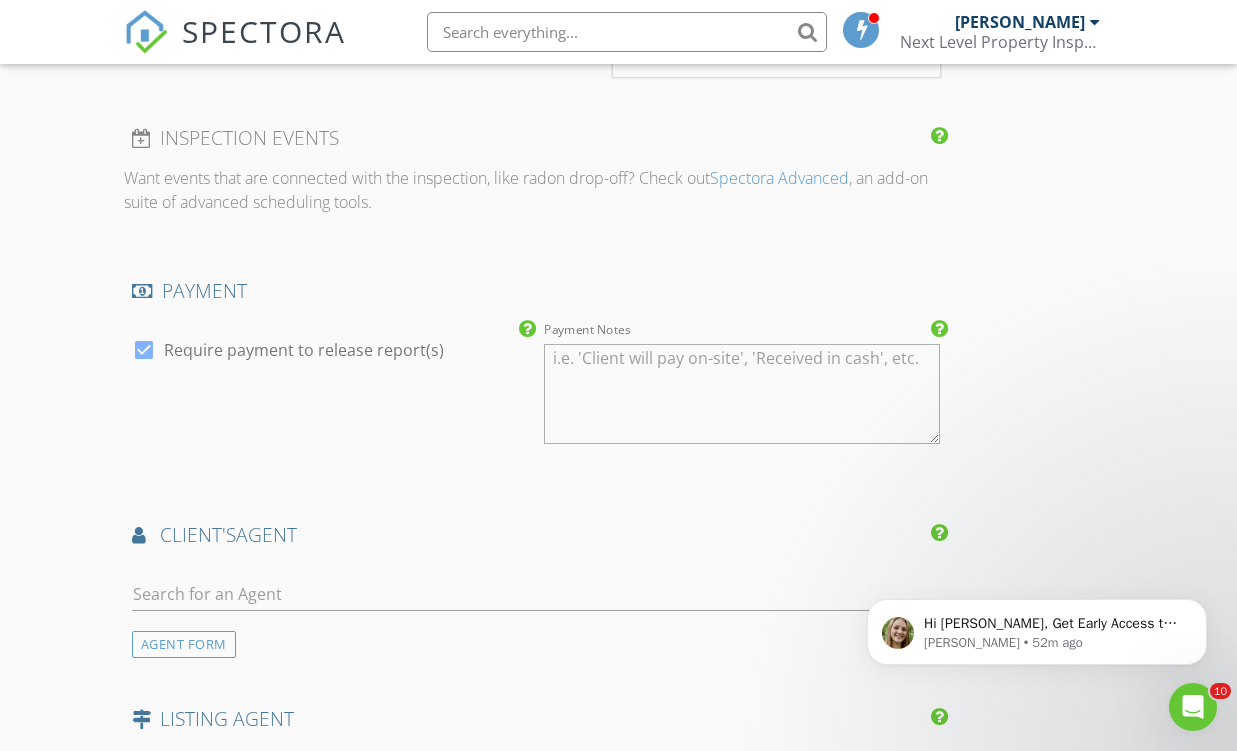 scroll, scrollTop: 2121, scrollLeft: 0, axis: vertical 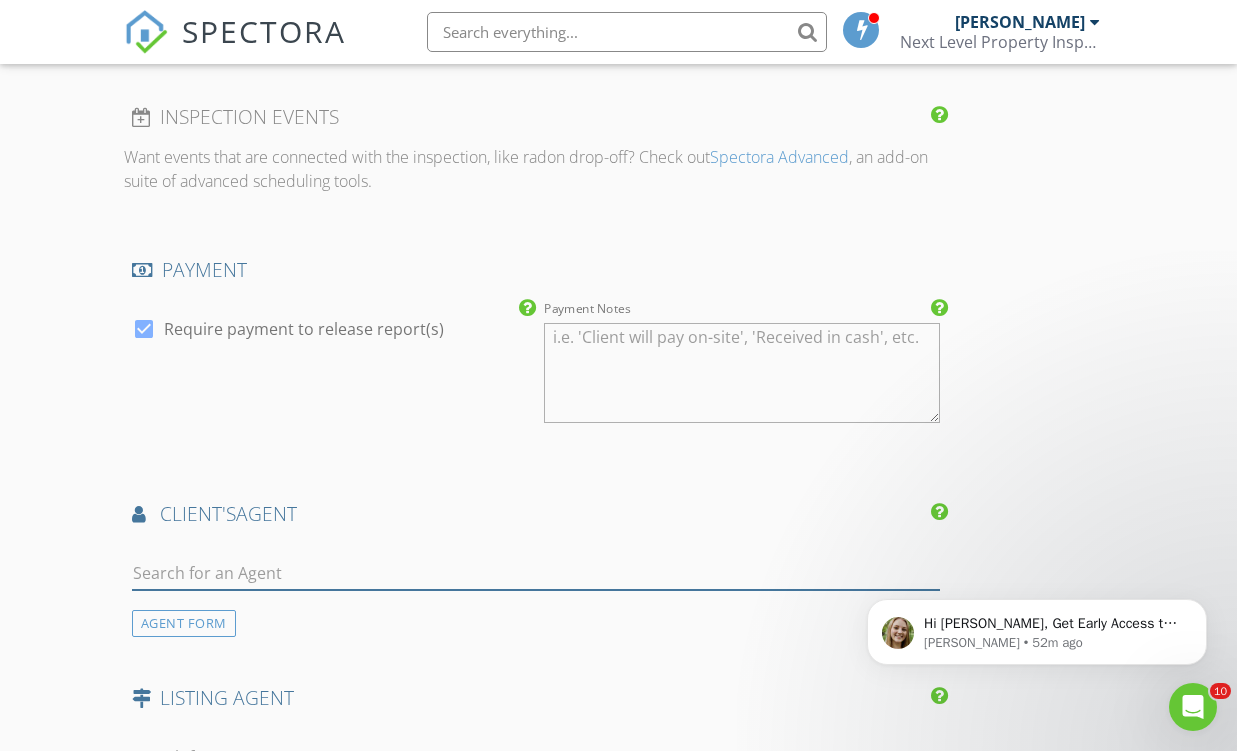 click at bounding box center [536, 573] 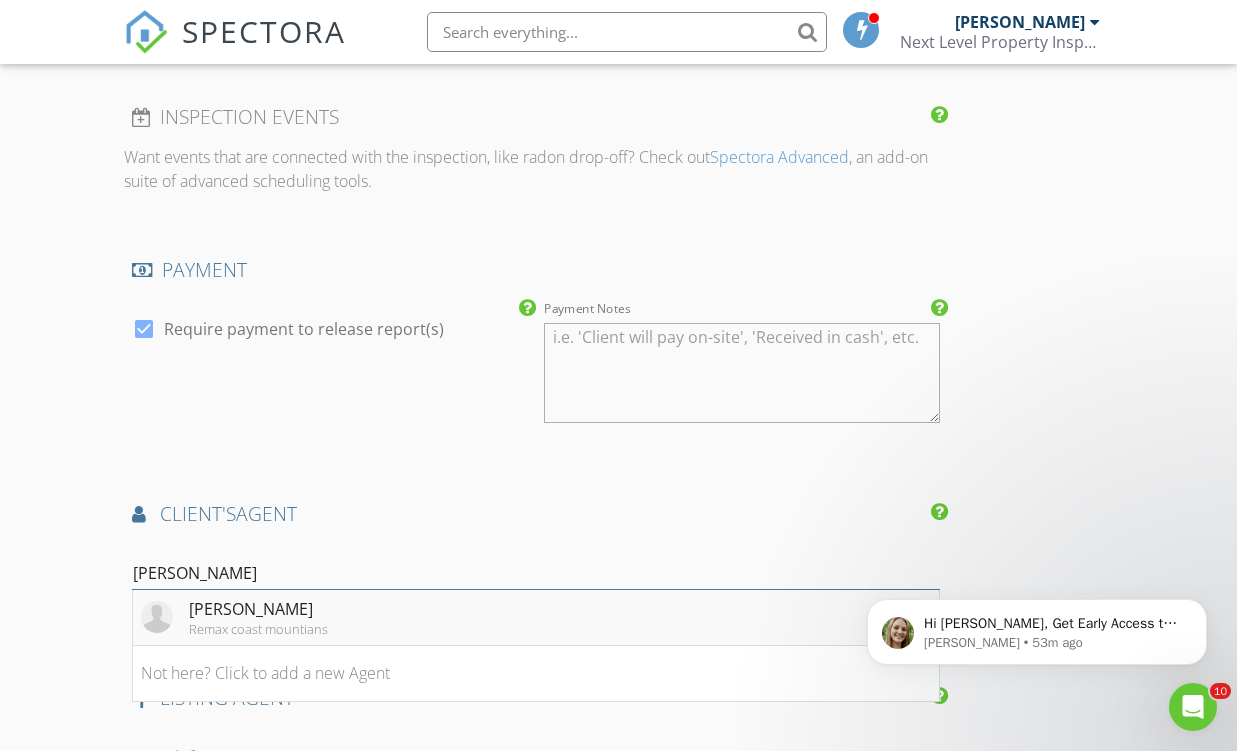 type on "Lin" 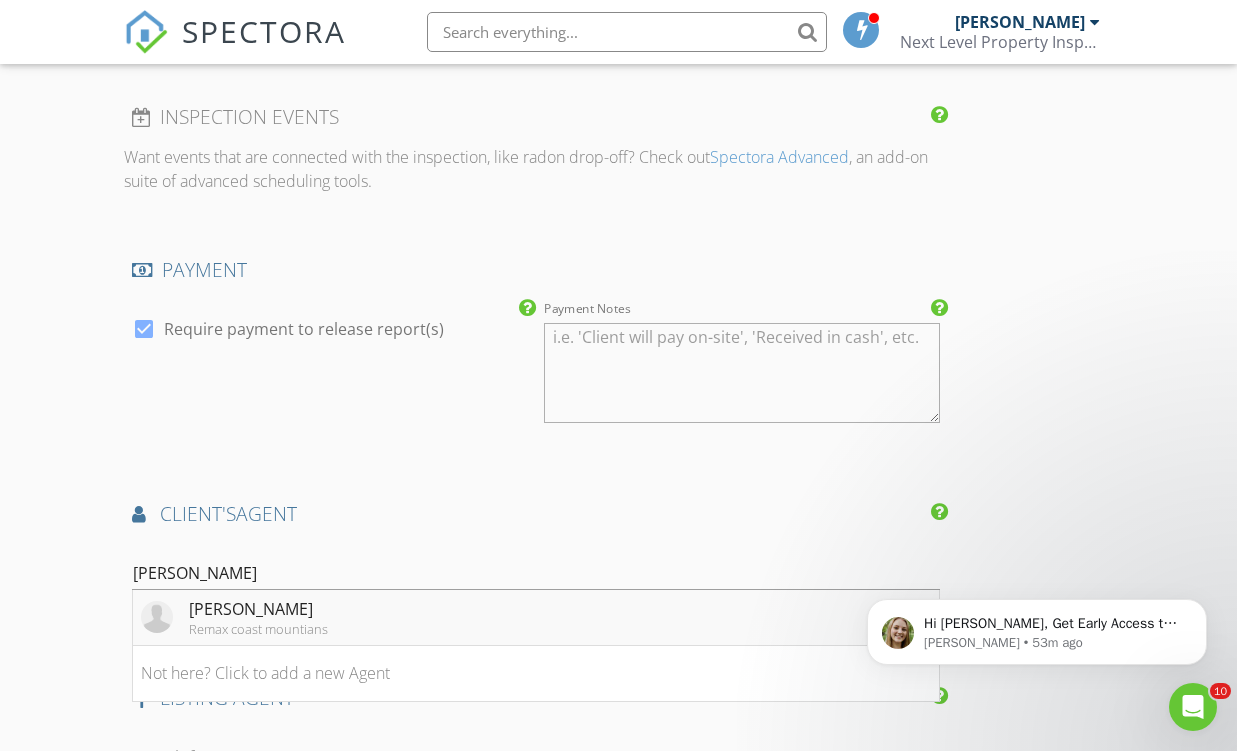 click on "[PERSON_NAME]" at bounding box center [258, 609] 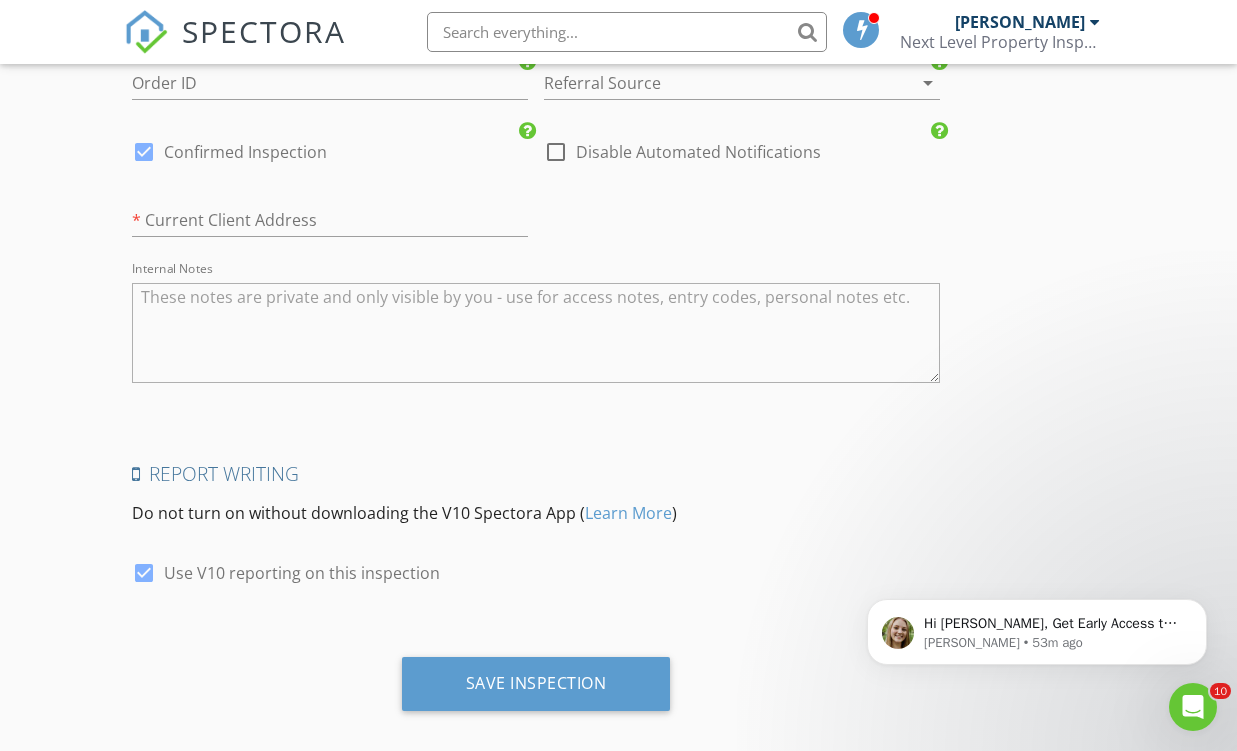 scroll, scrollTop: 3434, scrollLeft: 0, axis: vertical 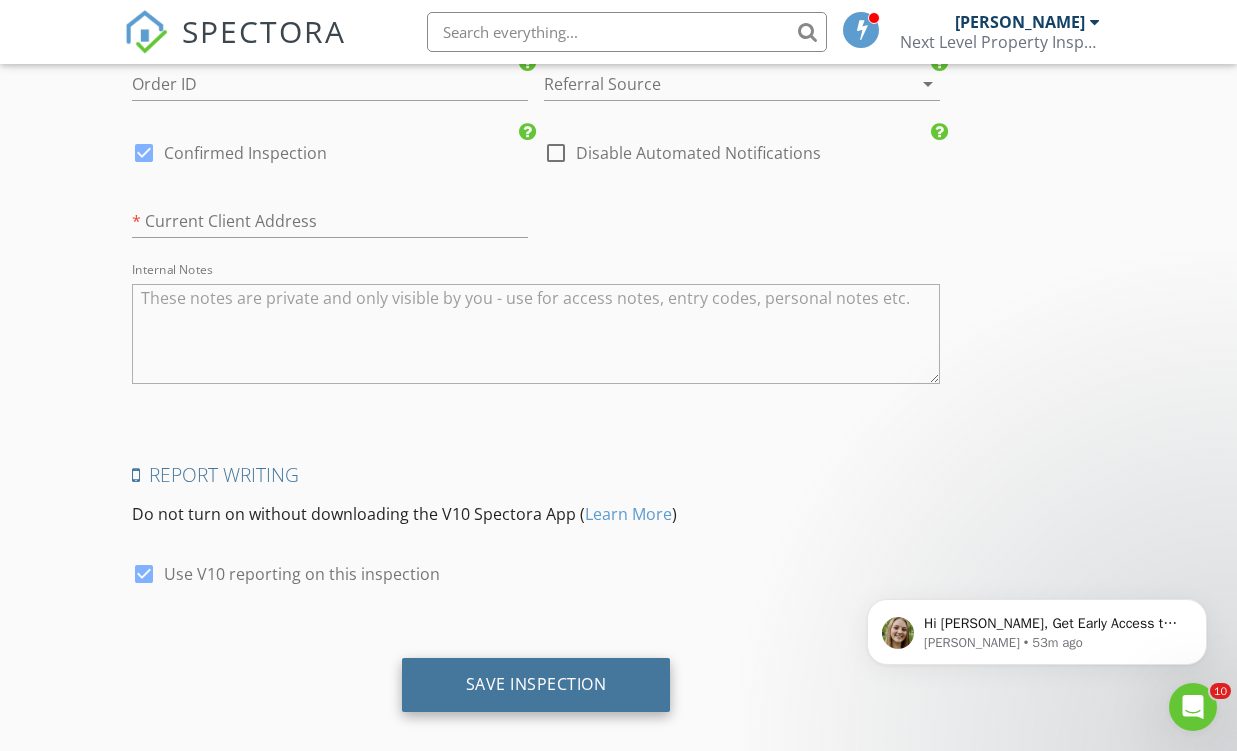 click on "Save Inspection" at bounding box center (536, 684) 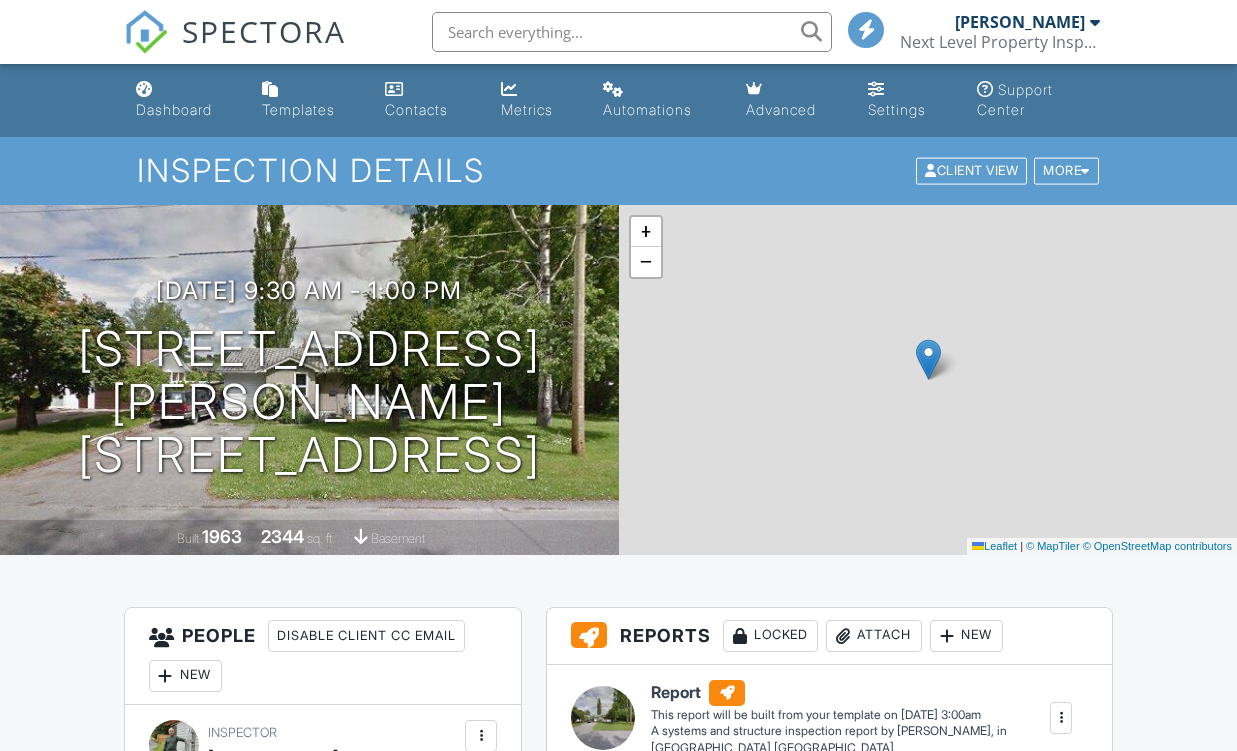 scroll, scrollTop: 0, scrollLeft: 0, axis: both 